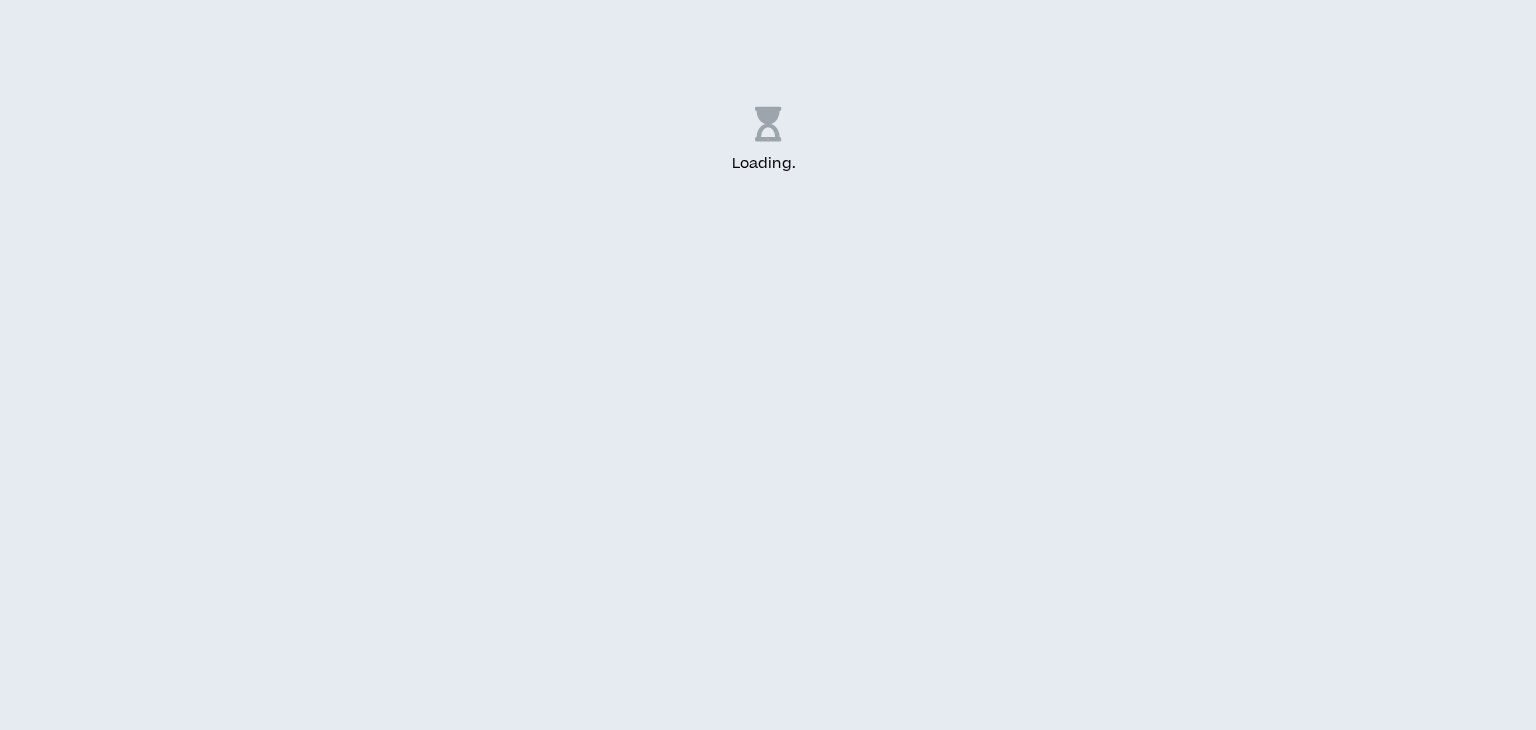 scroll, scrollTop: 0, scrollLeft: 0, axis: both 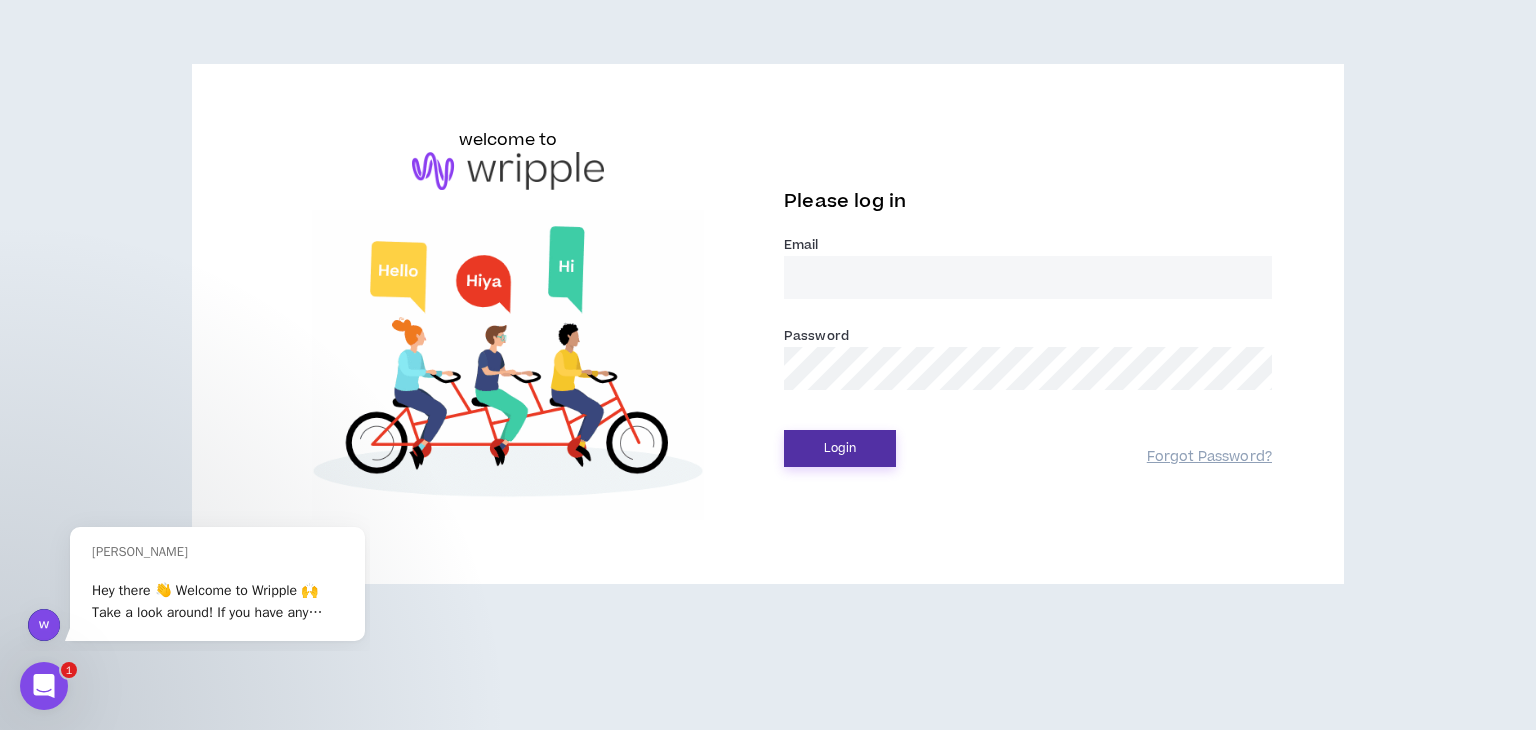 type on "[EMAIL_ADDRESS][DOMAIN_NAME]" 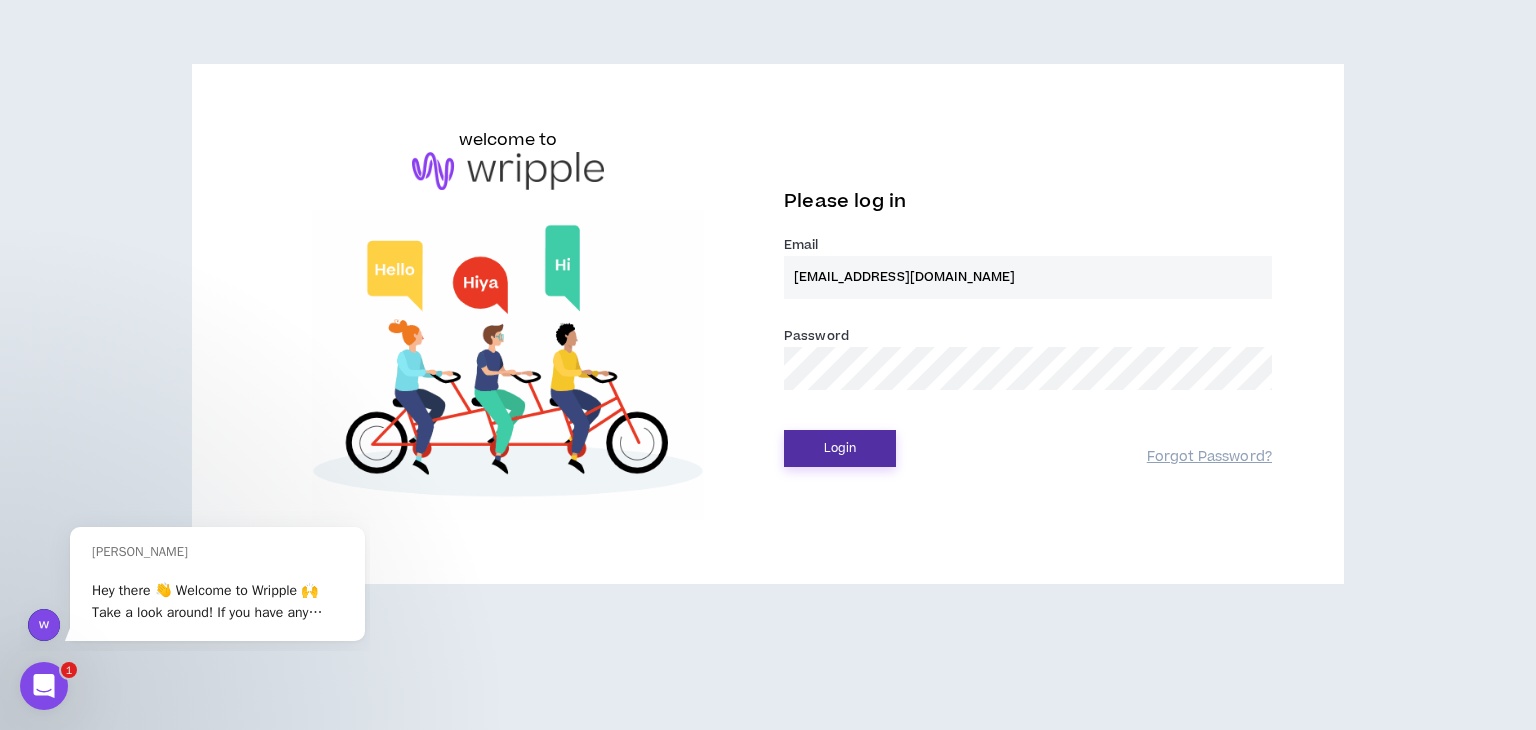 click on "Login" at bounding box center [840, 448] 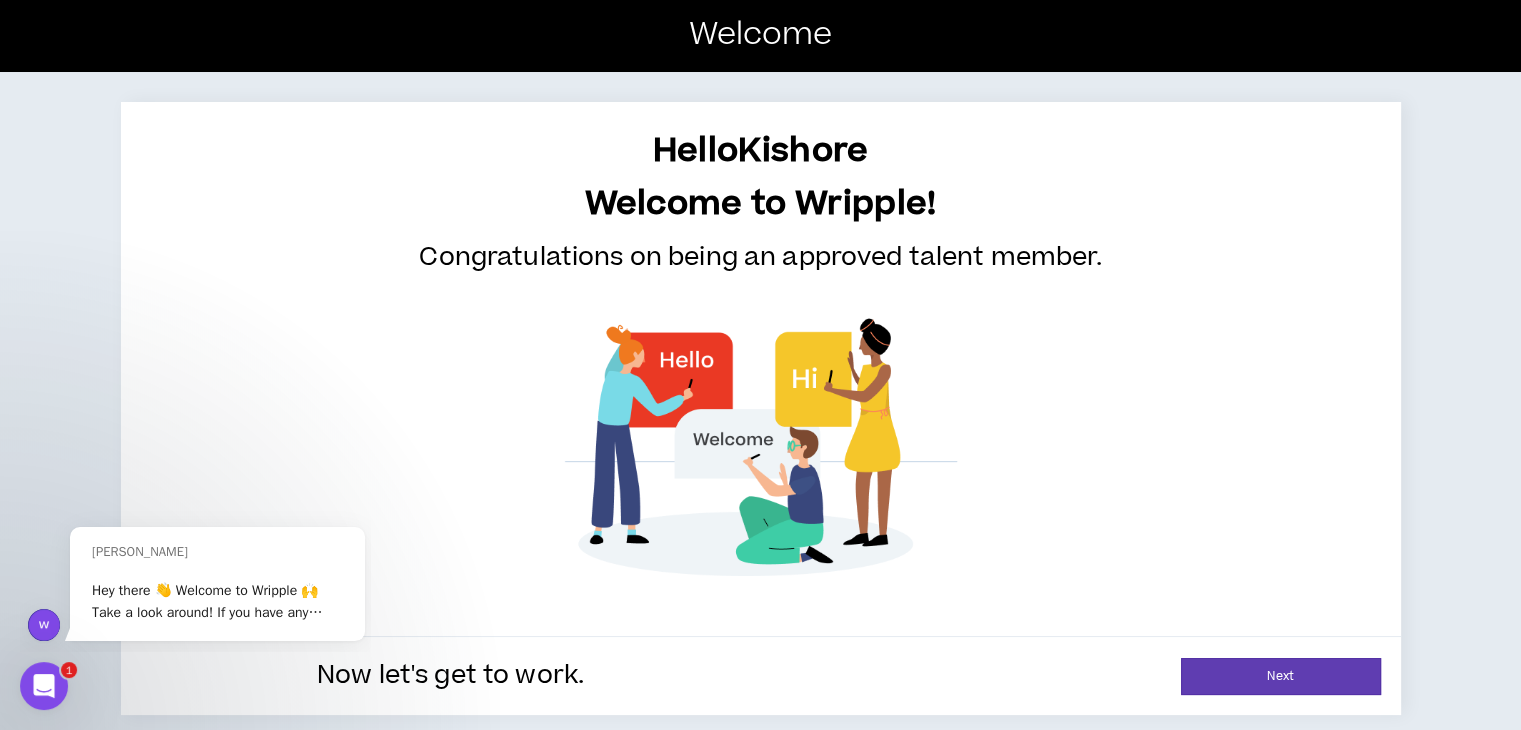 scroll, scrollTop: 4, scrollLeft: 0, axis: vertical 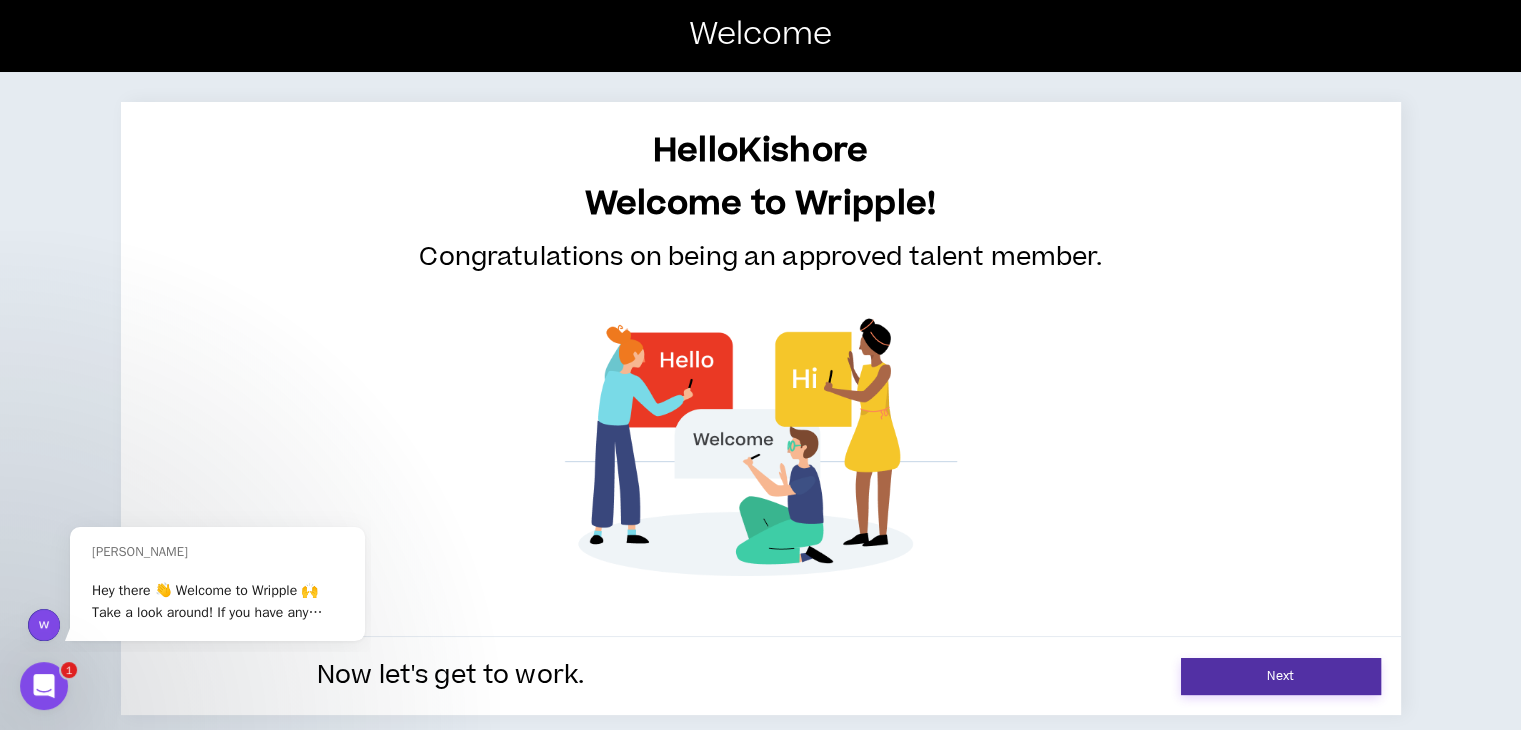 click on "Next" at bounding box center (1281, 676) 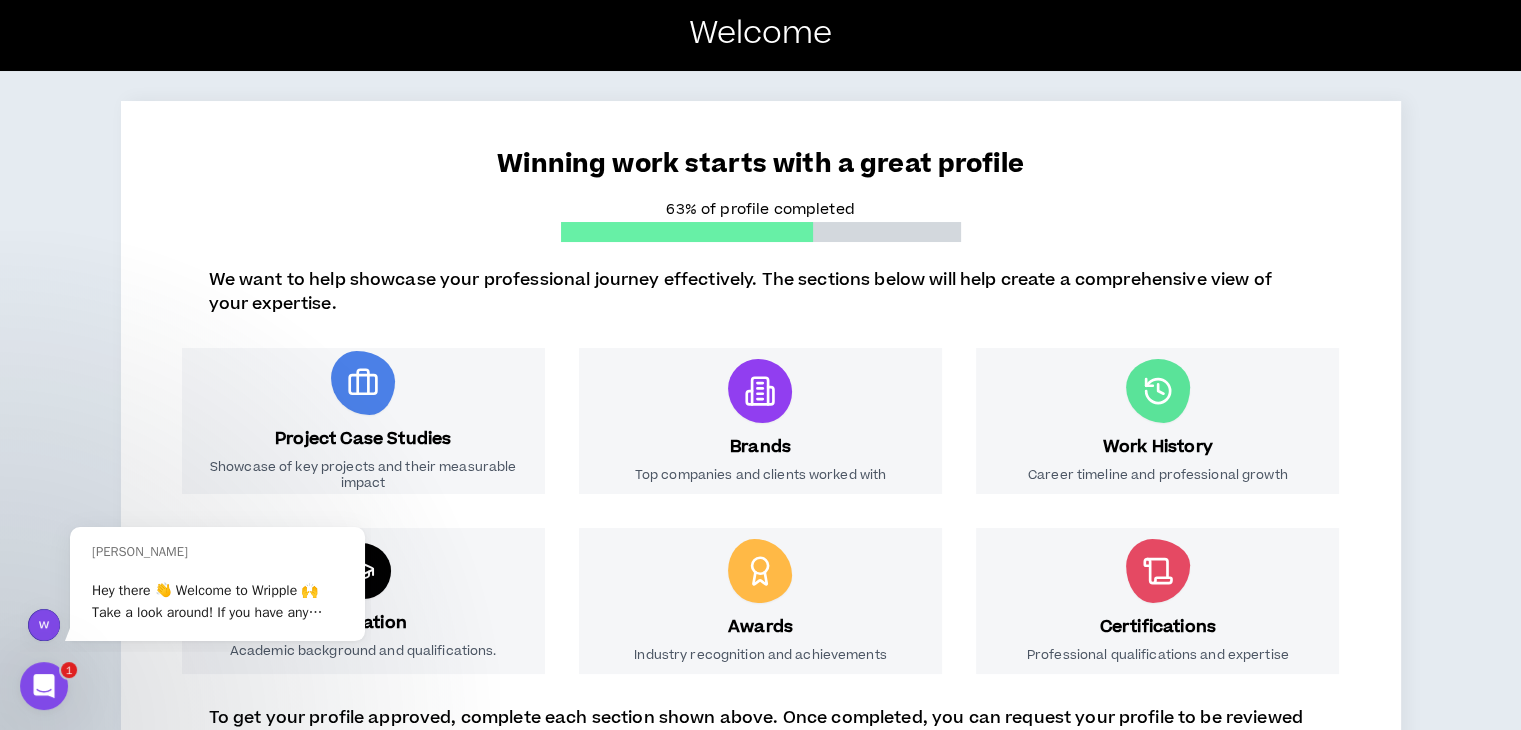 scroll, scrollTop: 0, scrollLeft: 0, axis: both 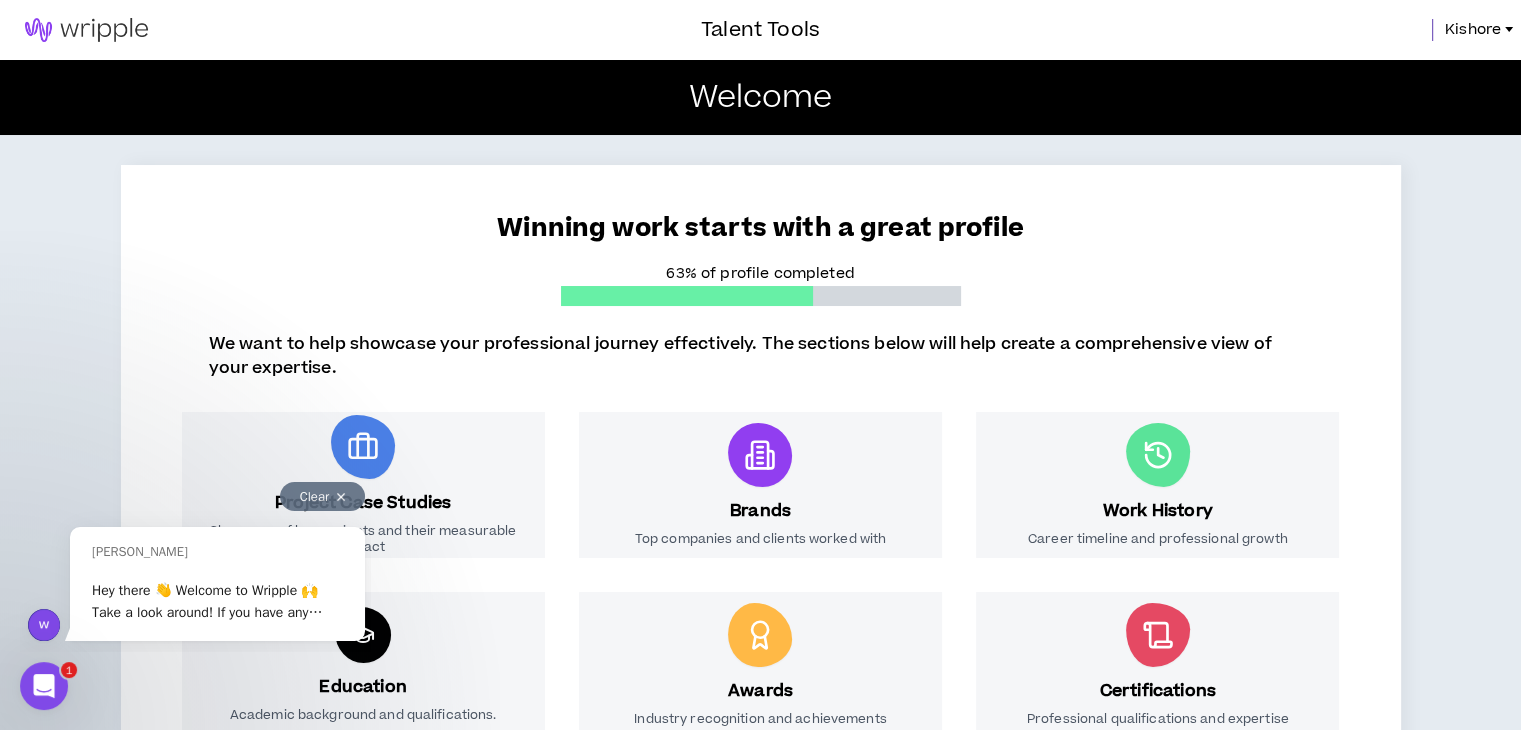 click on "Clear" at bounding box center (322, 496) 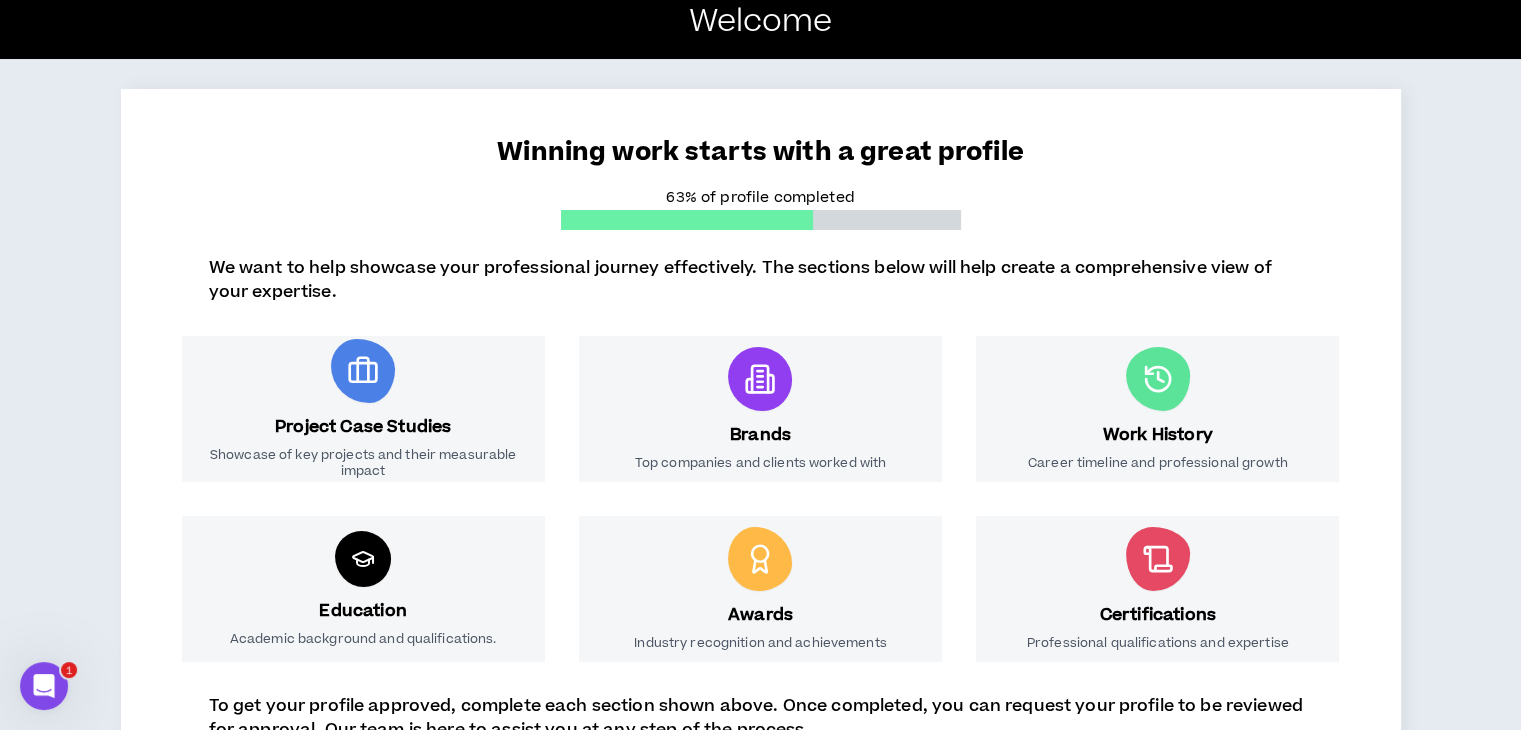 scroll, scrollTop: 83, scrollLeft: 0, axis: vertical 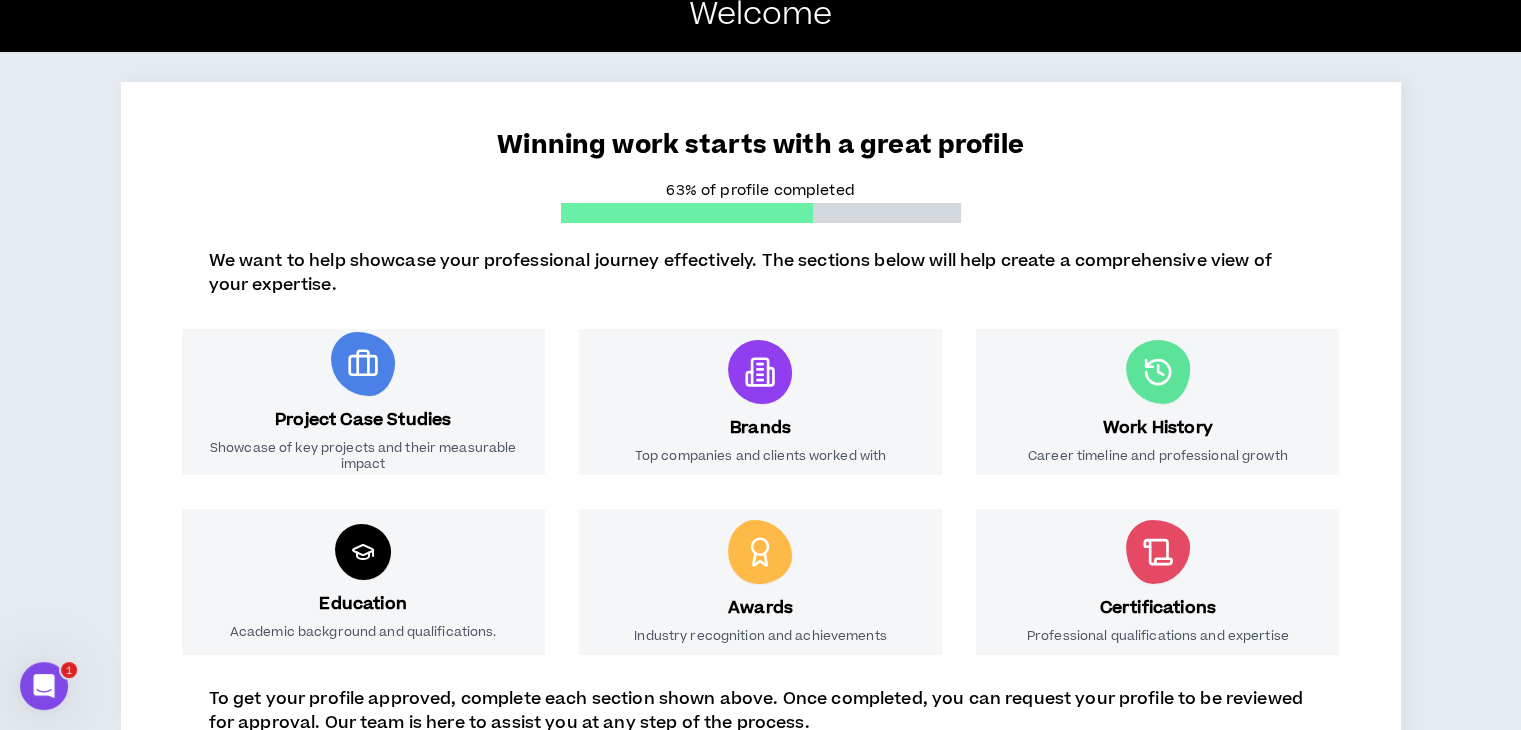 click 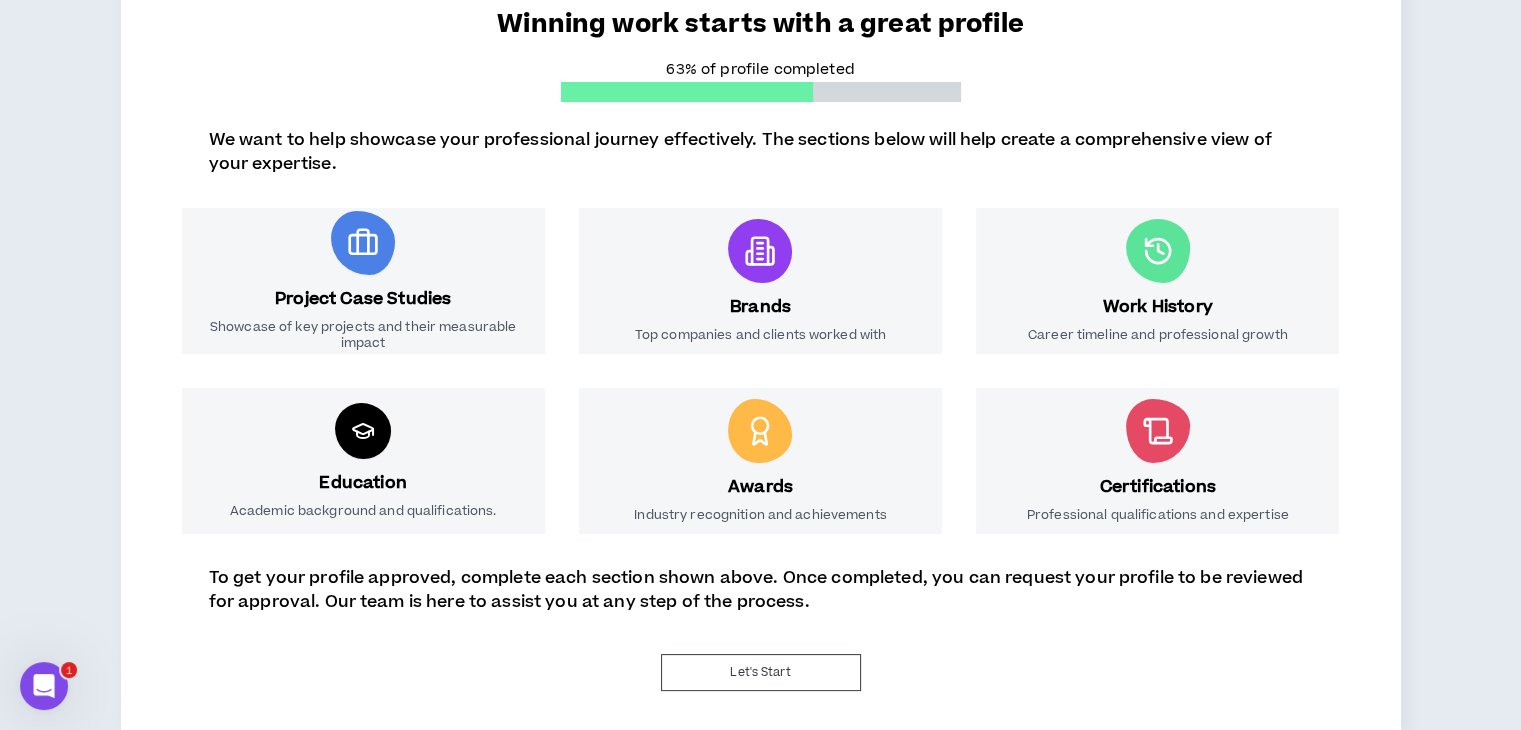 scroll, scrollTop: 203, scrollLeft: 0, axis: vertical 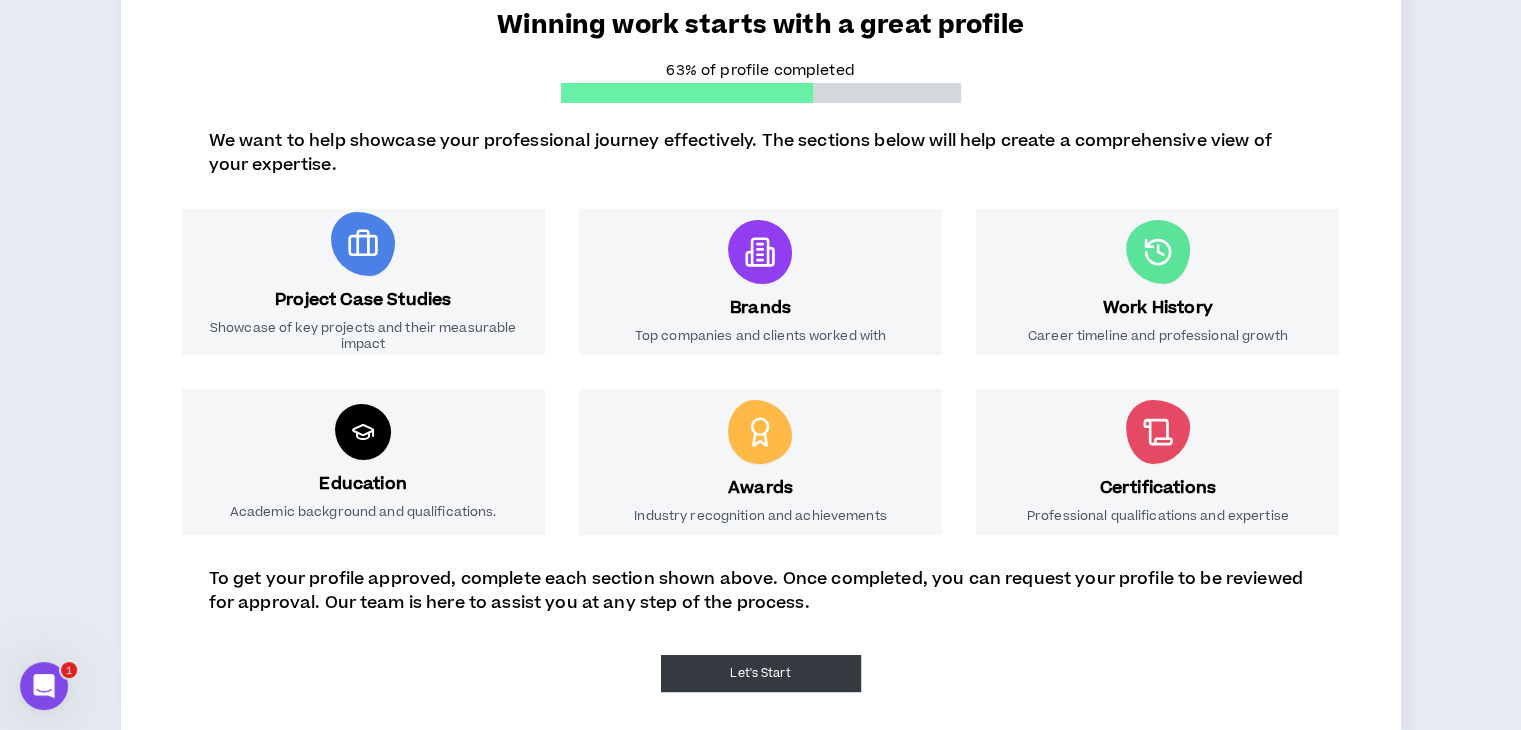 click on "Let's Start" at bounding box center [761, 673] 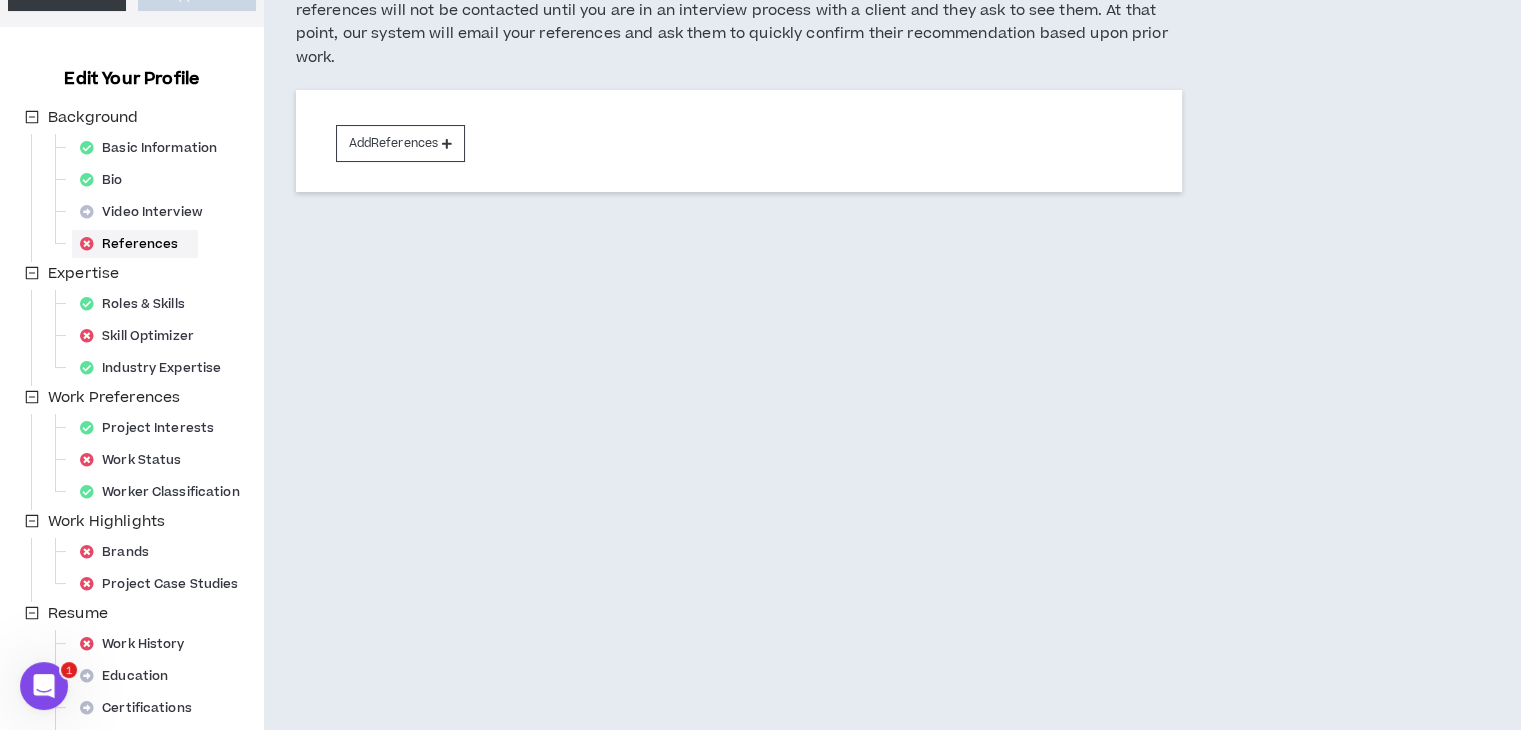 scroll, scrollTop: 0, scrollLeft: 0, axis: both 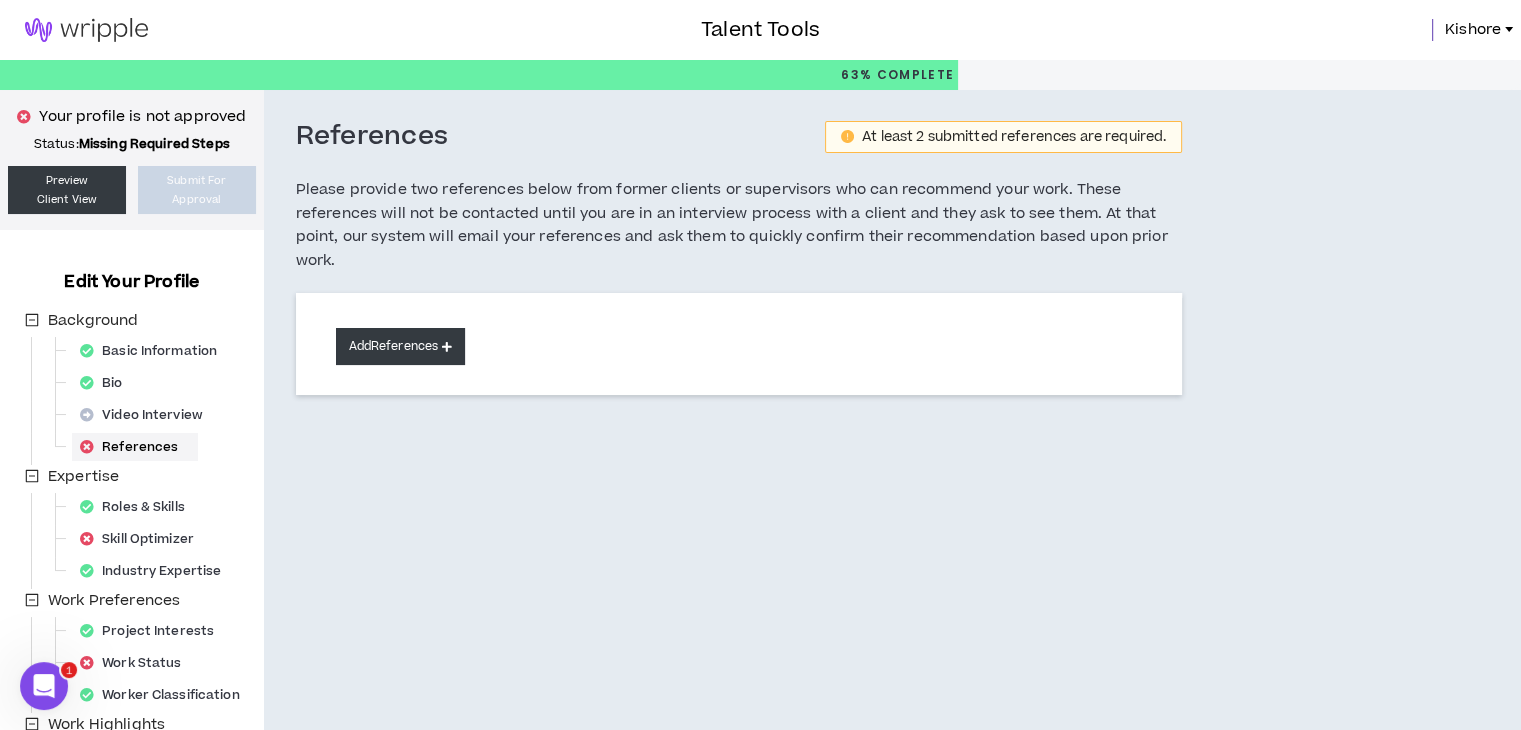 click on "Add  References" at bounding box center [401, 346] 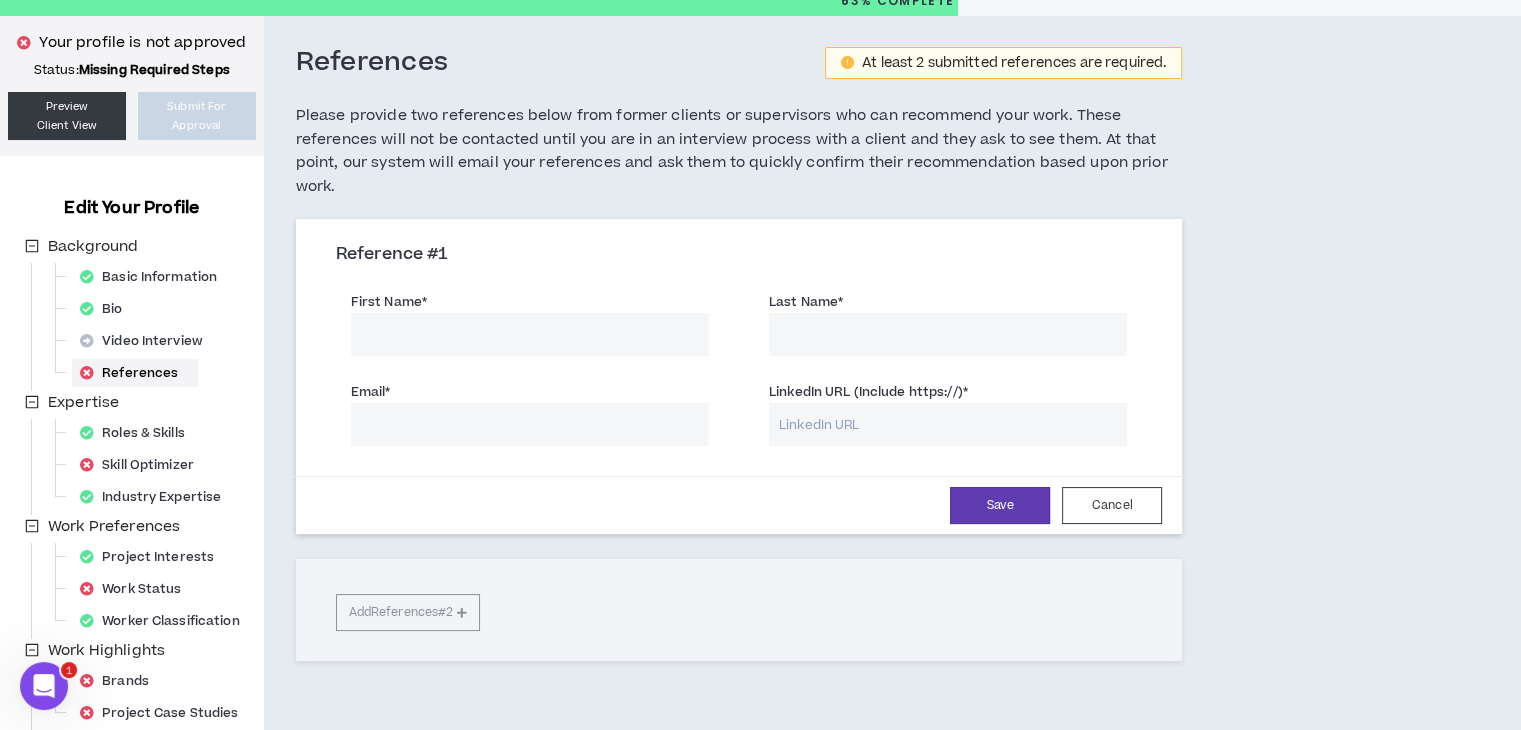 scroll, scrollTop: 128, scrollLeft: 0, axis: vertical 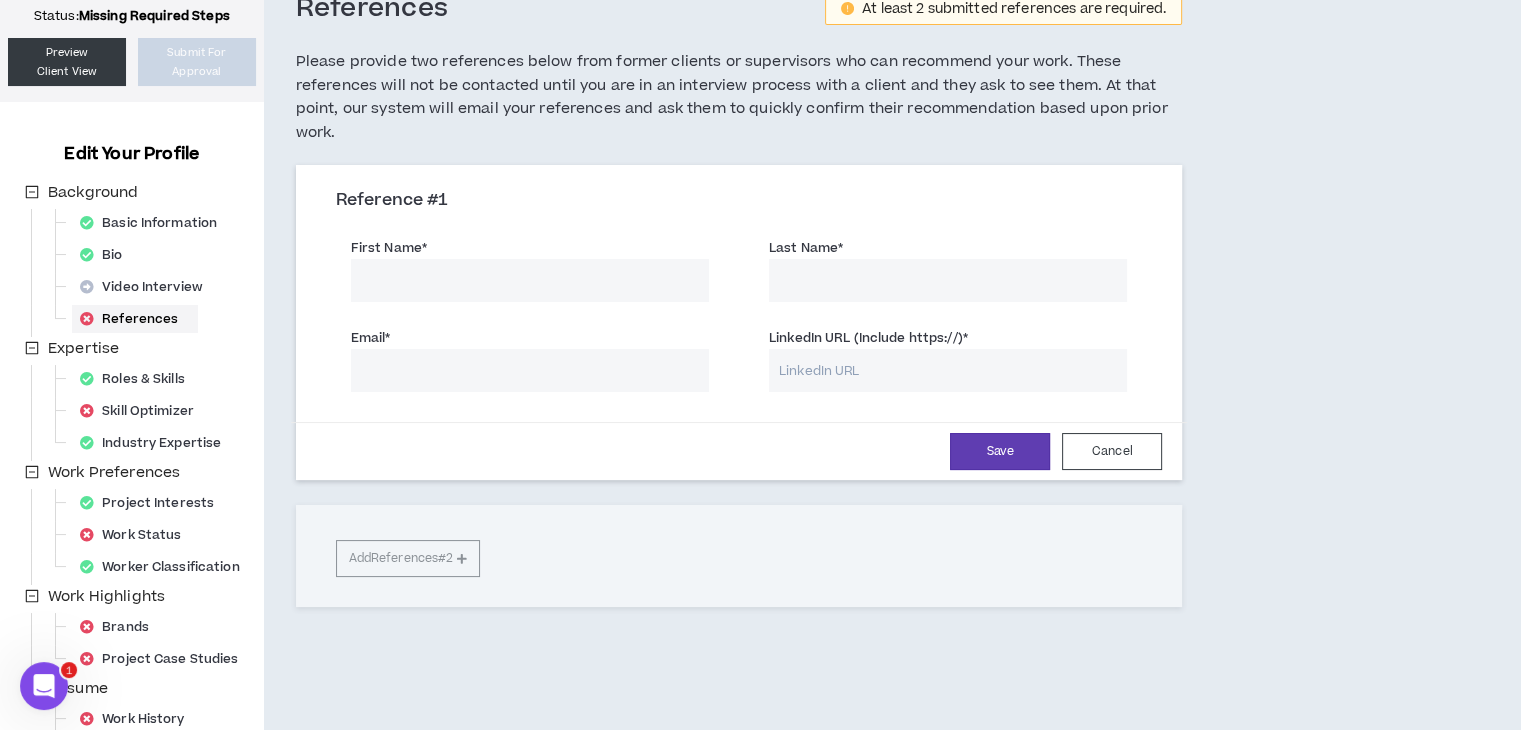 click on "First Name  *" at bounding box center [530, 280] 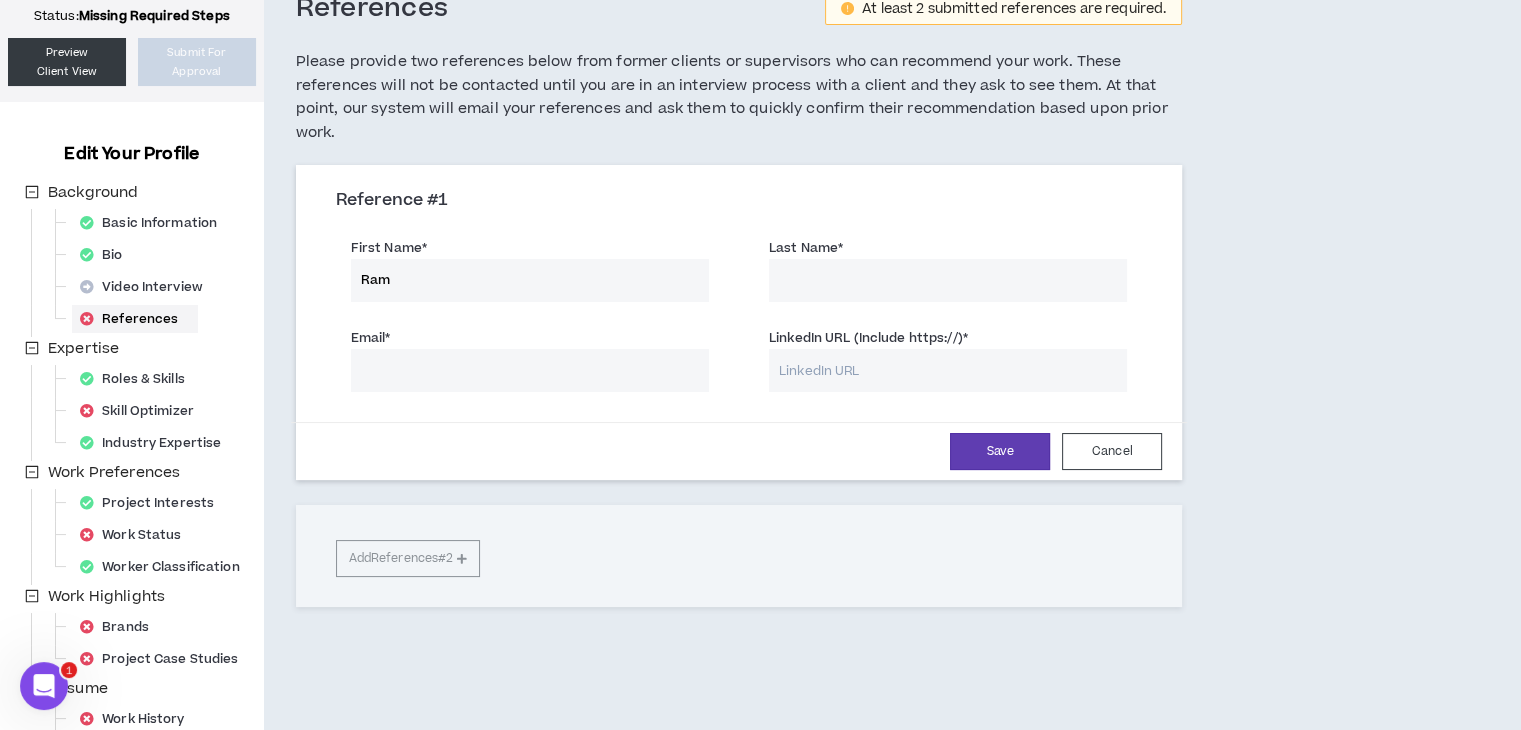 click on "Ram" at bounding box center (530, 280) 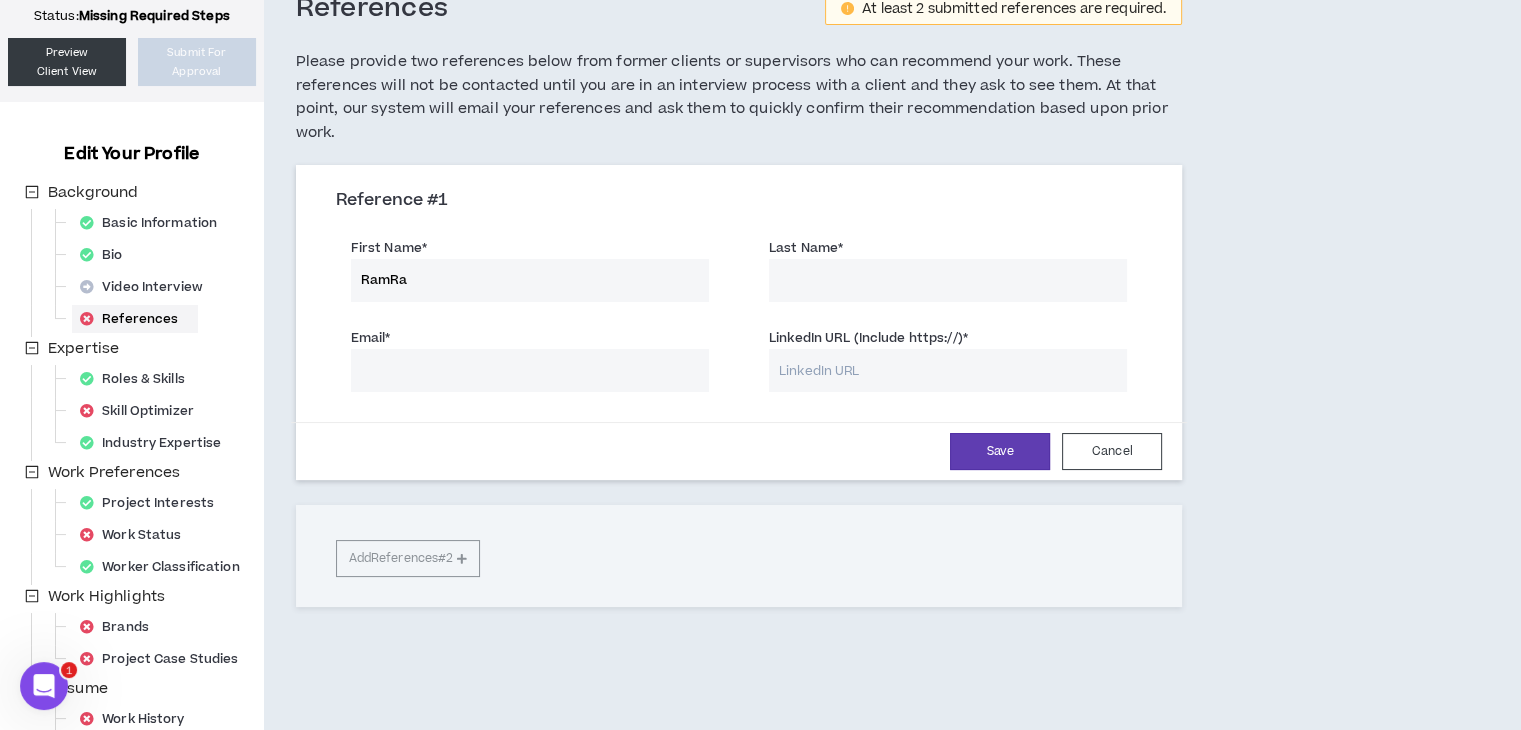 click on "RamRa" at bounding box center (530, 280) 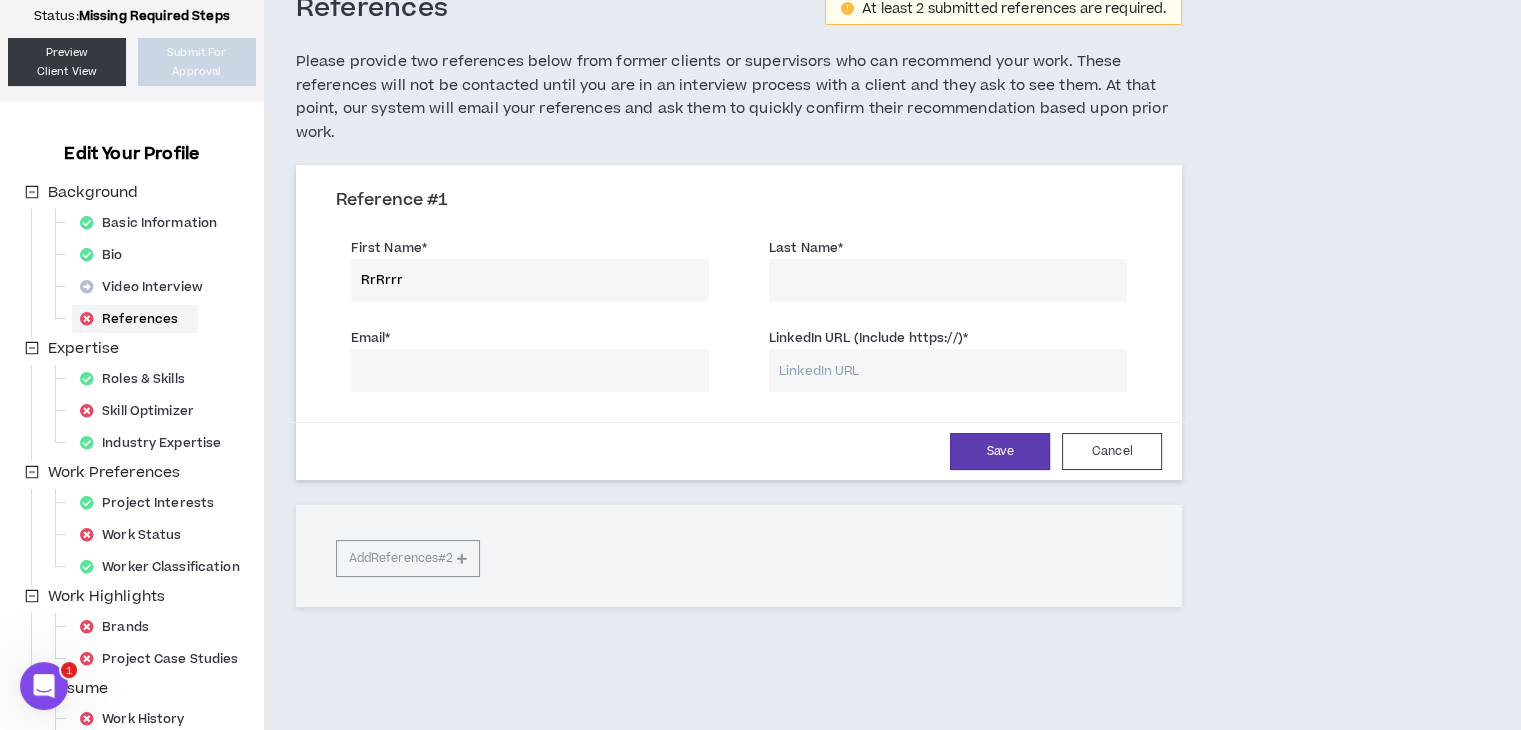 click on "Last Name  *" at bounding box center [948, 280] 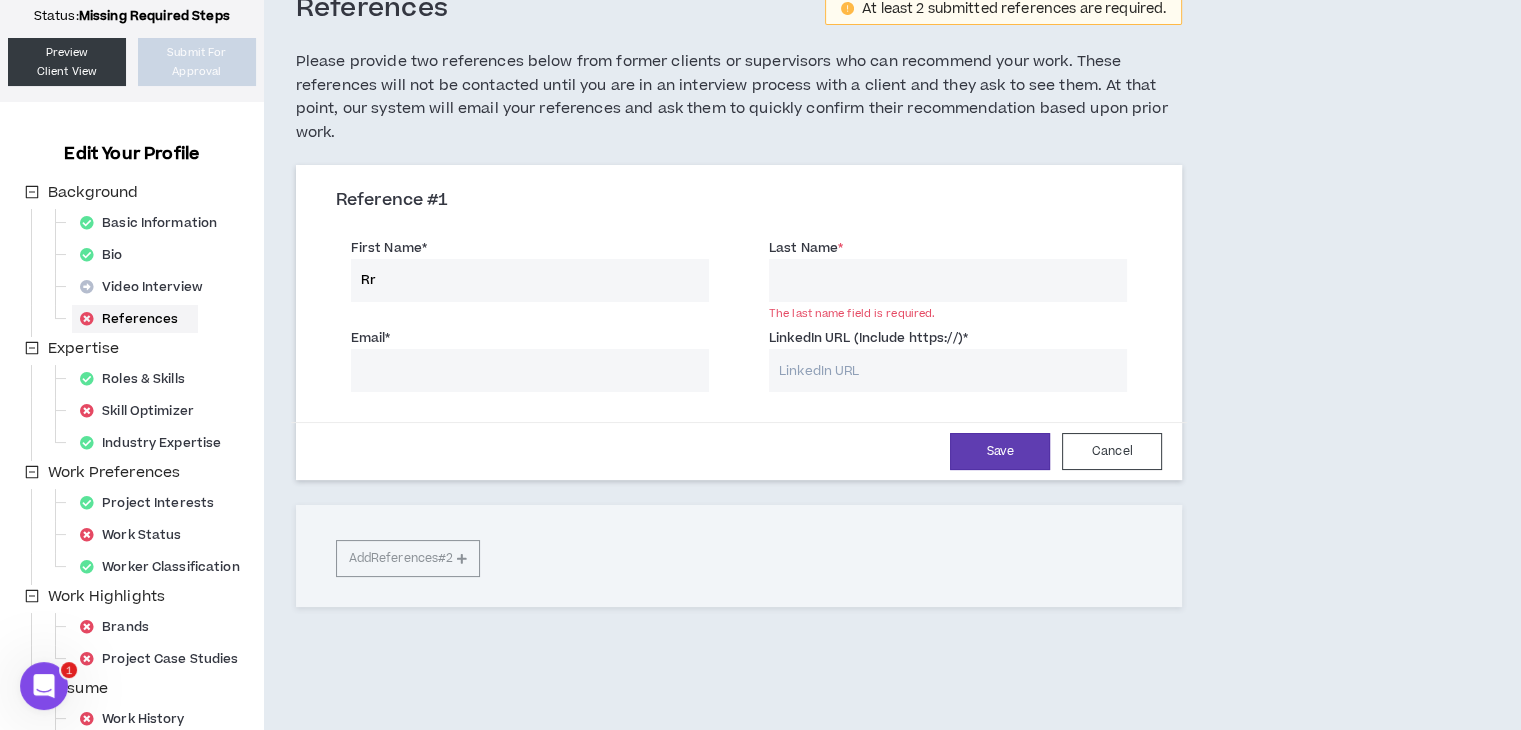 type on "R" 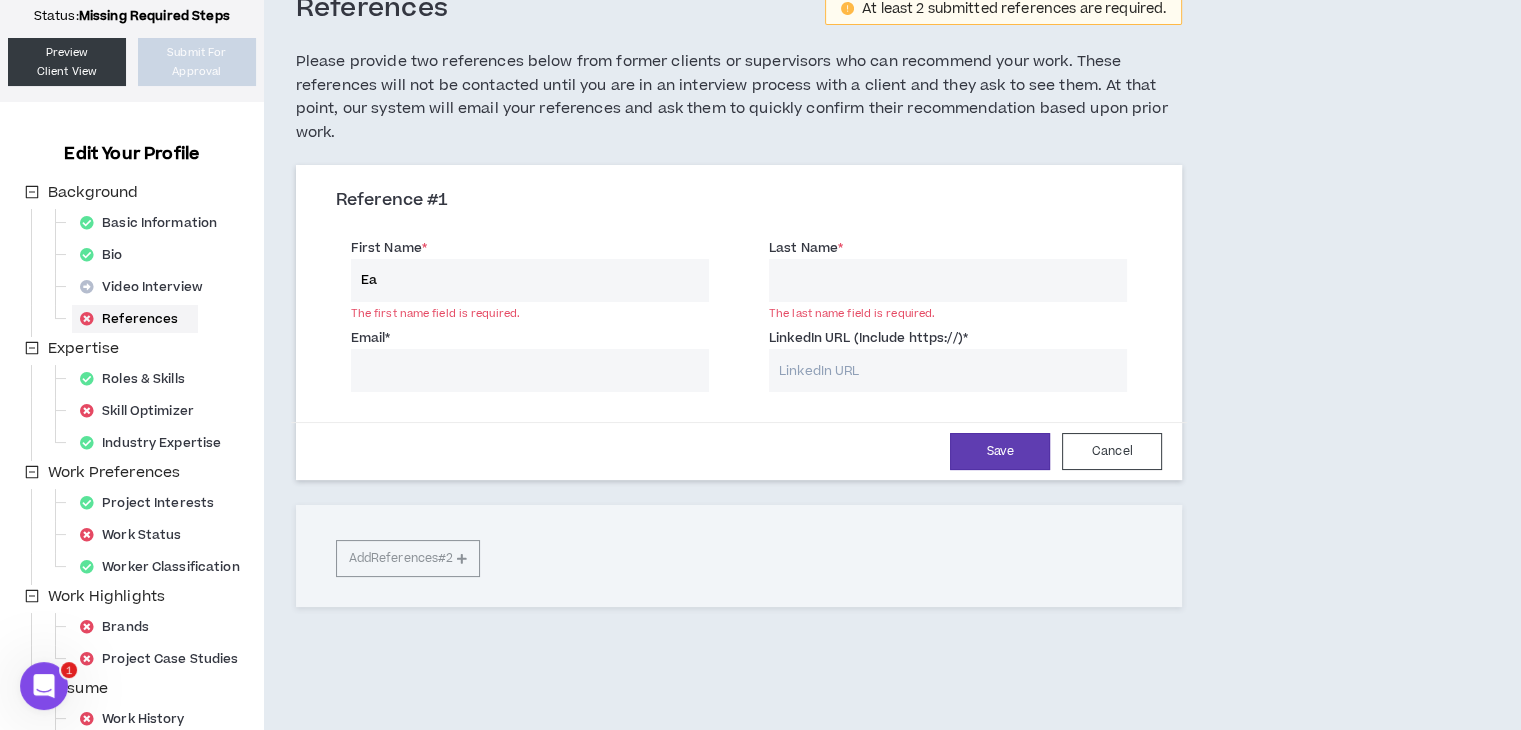 type on "E" 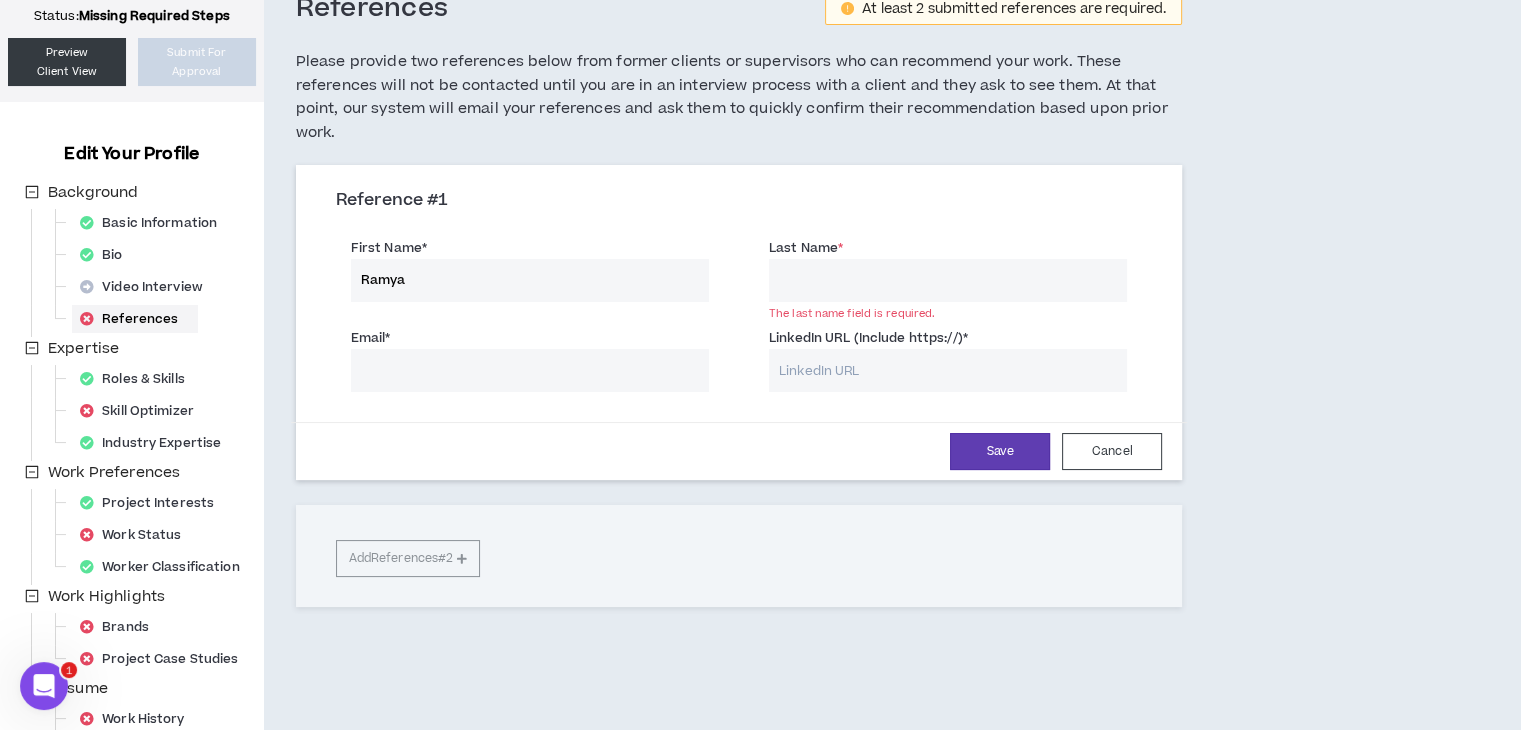 type on "Ramya" 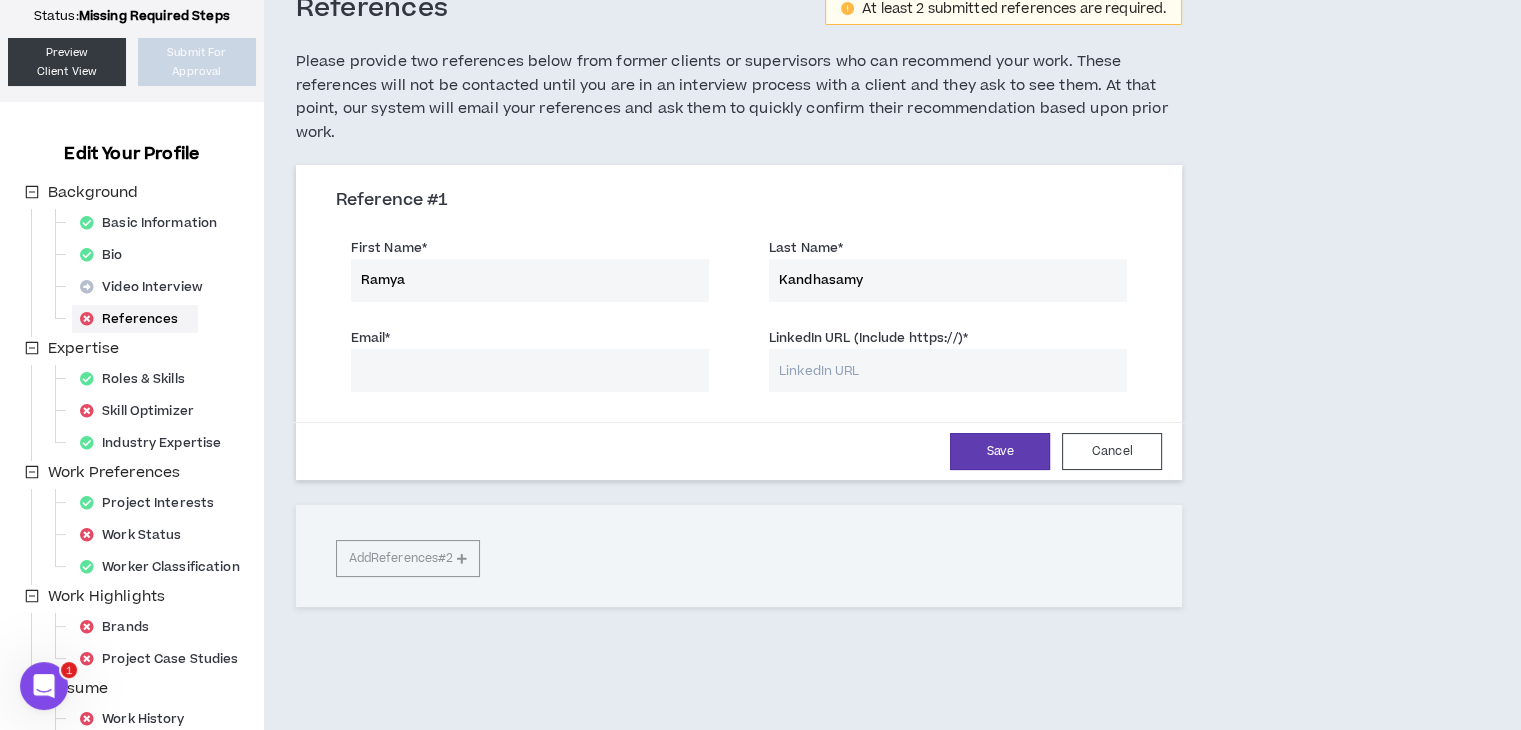 type on "Kandhasamy" 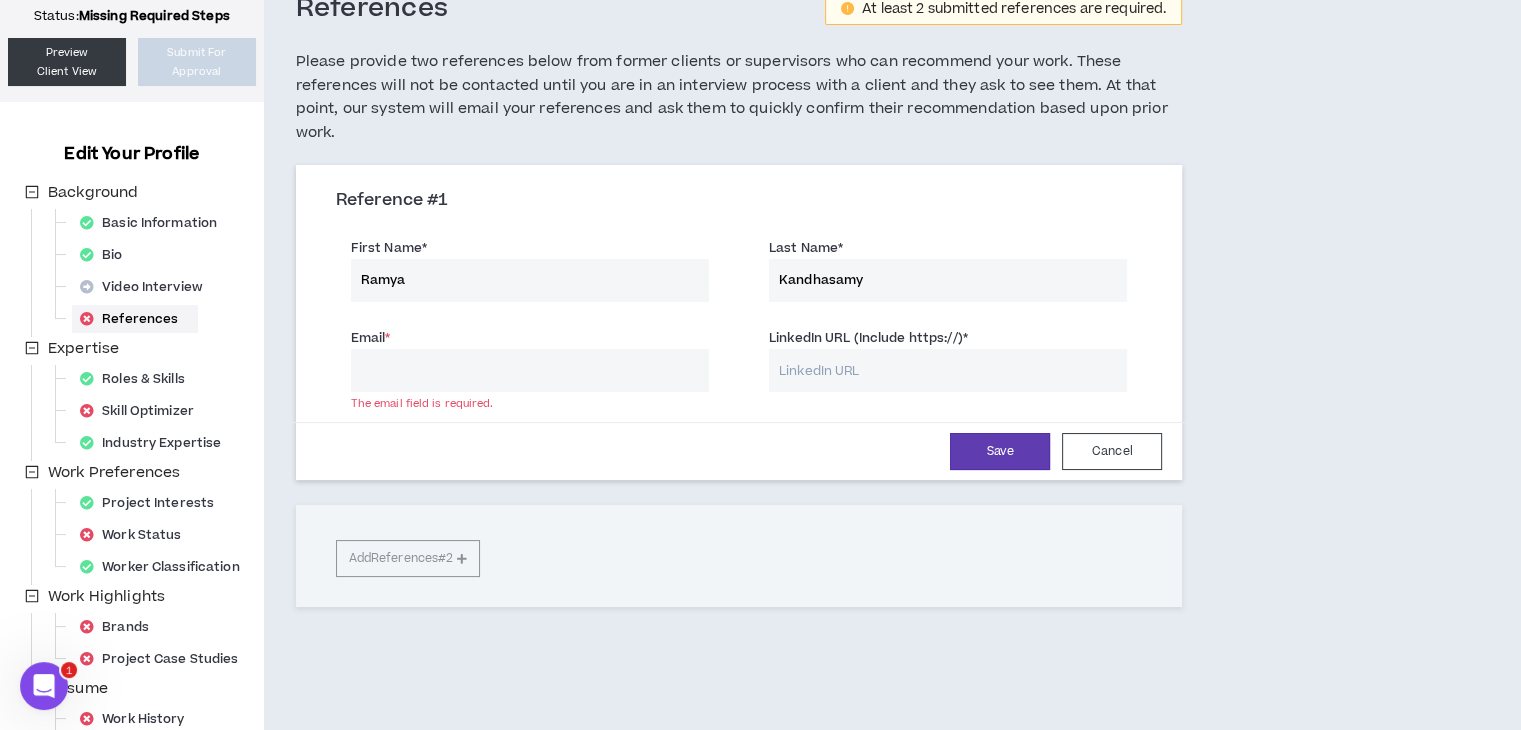 click on "Email  *" at bounding box center (530, 370) 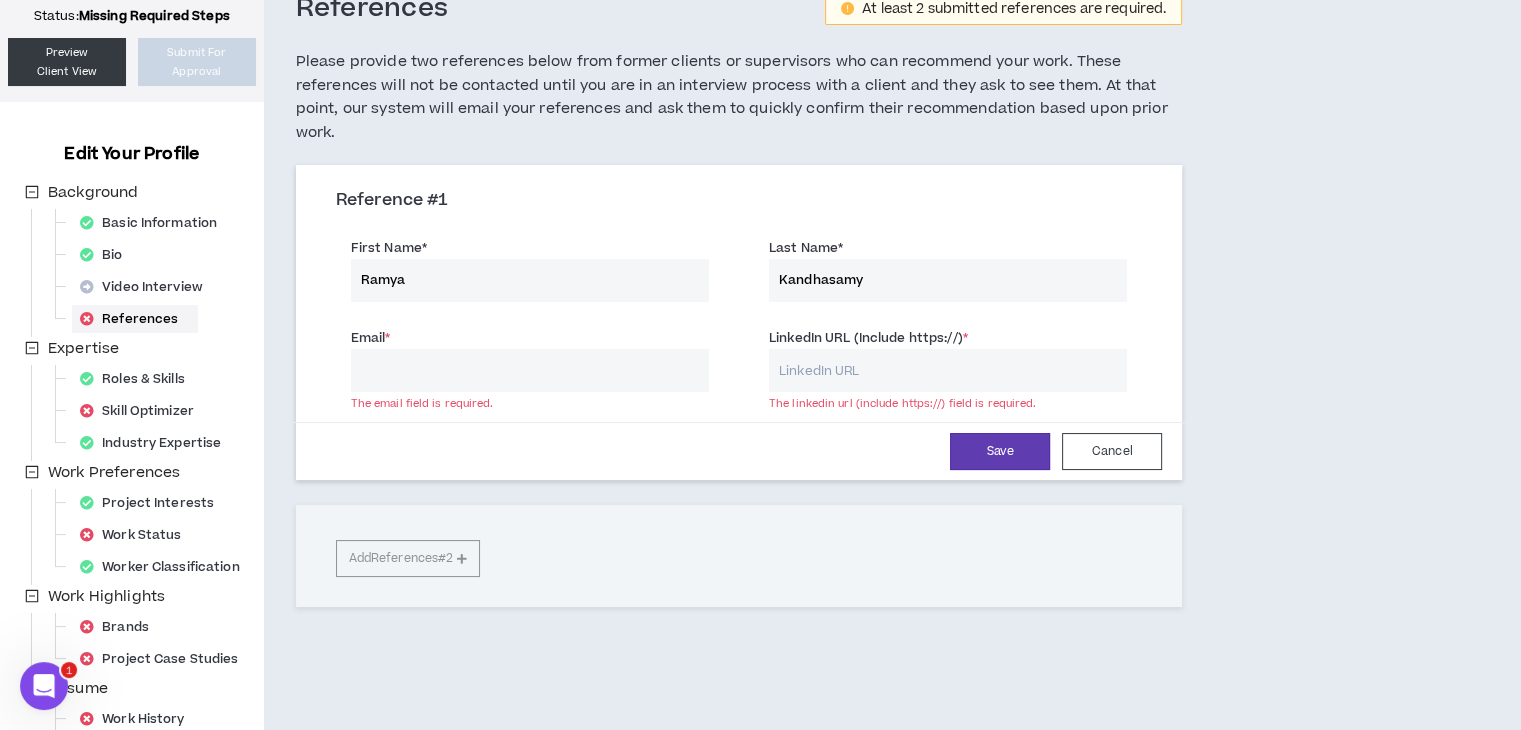 click on "Email  *" at bounding box center (530, 370) 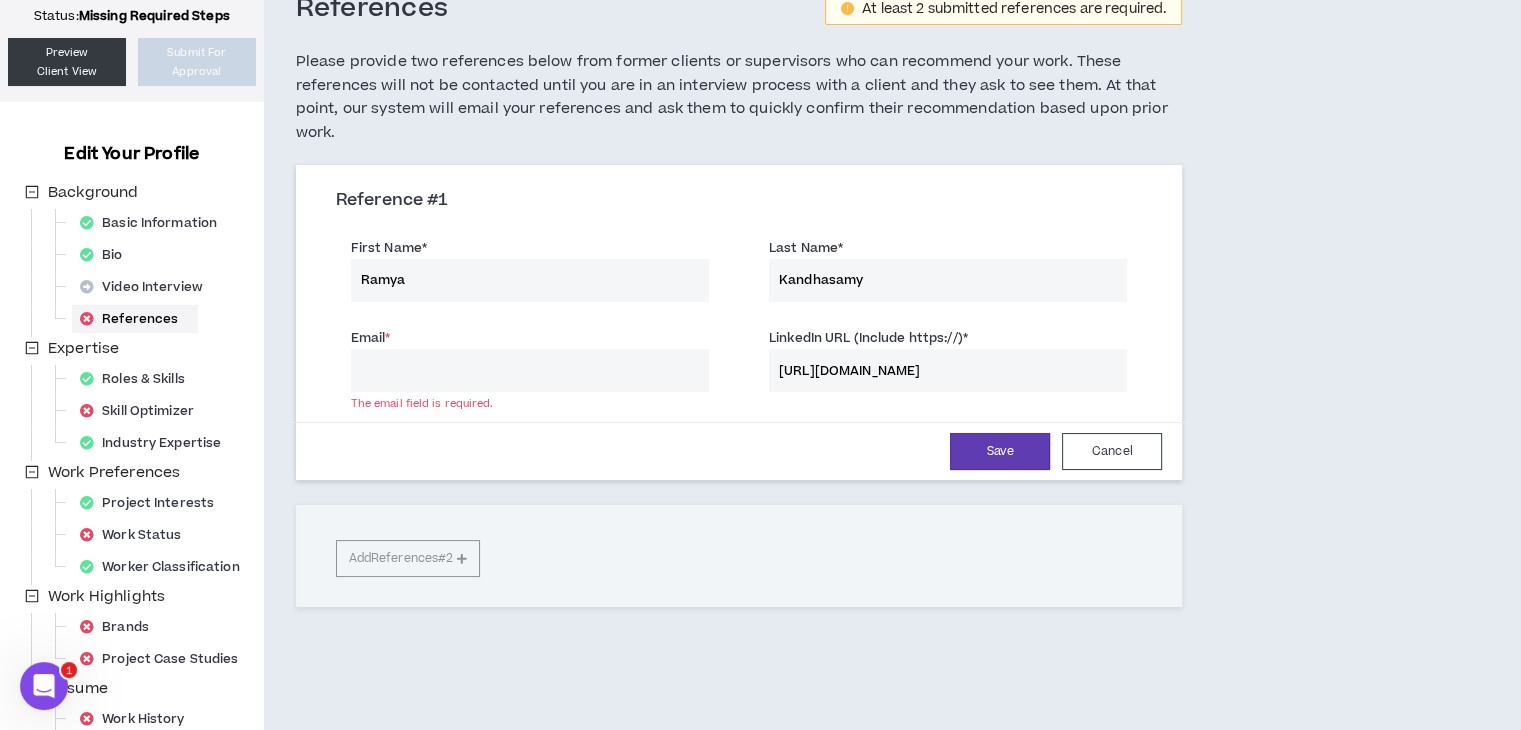 type on "[URL][DOMAIN_NAME]" 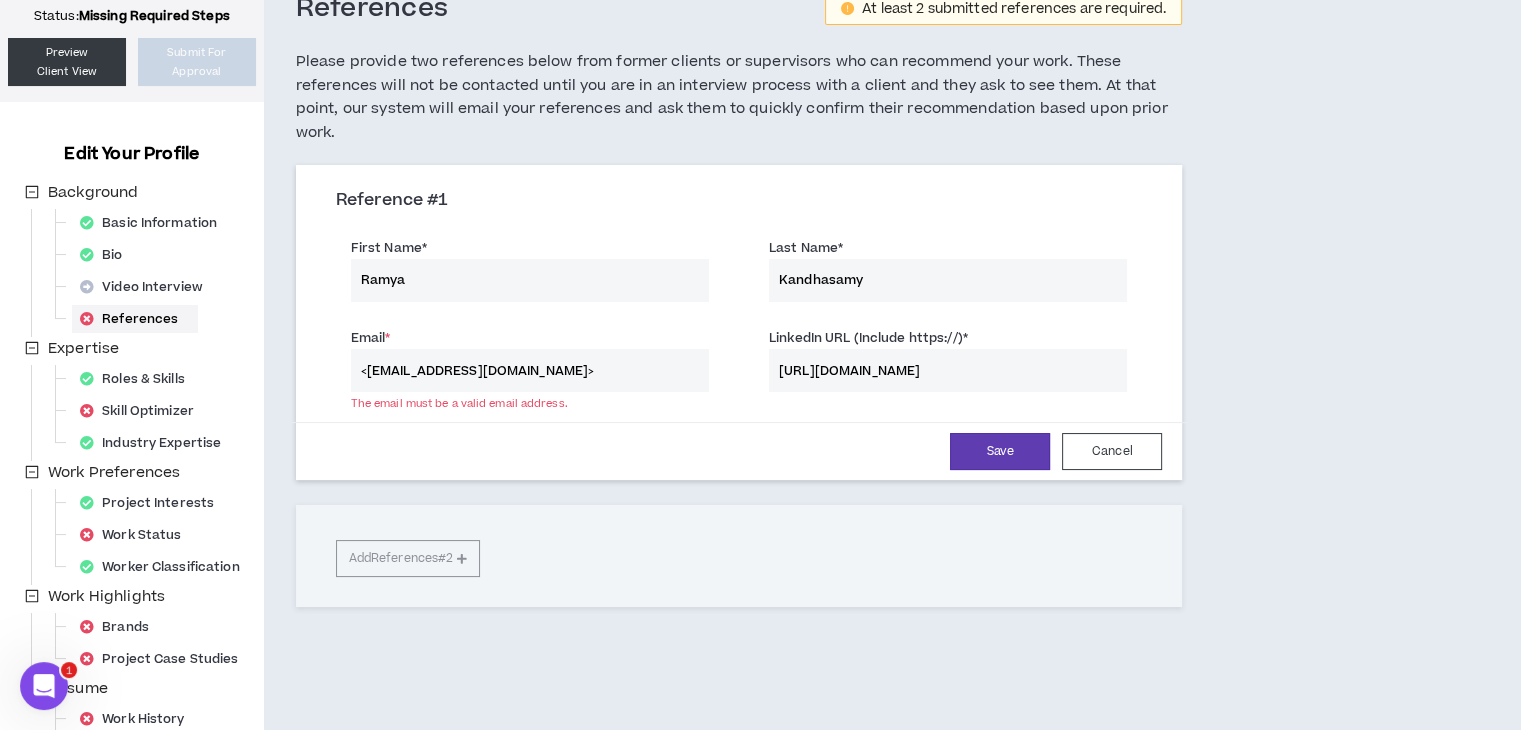 click on "<[EMAIL_ADDRESS][DOMAIN_NAME]>" at bounding box center [530, 370] 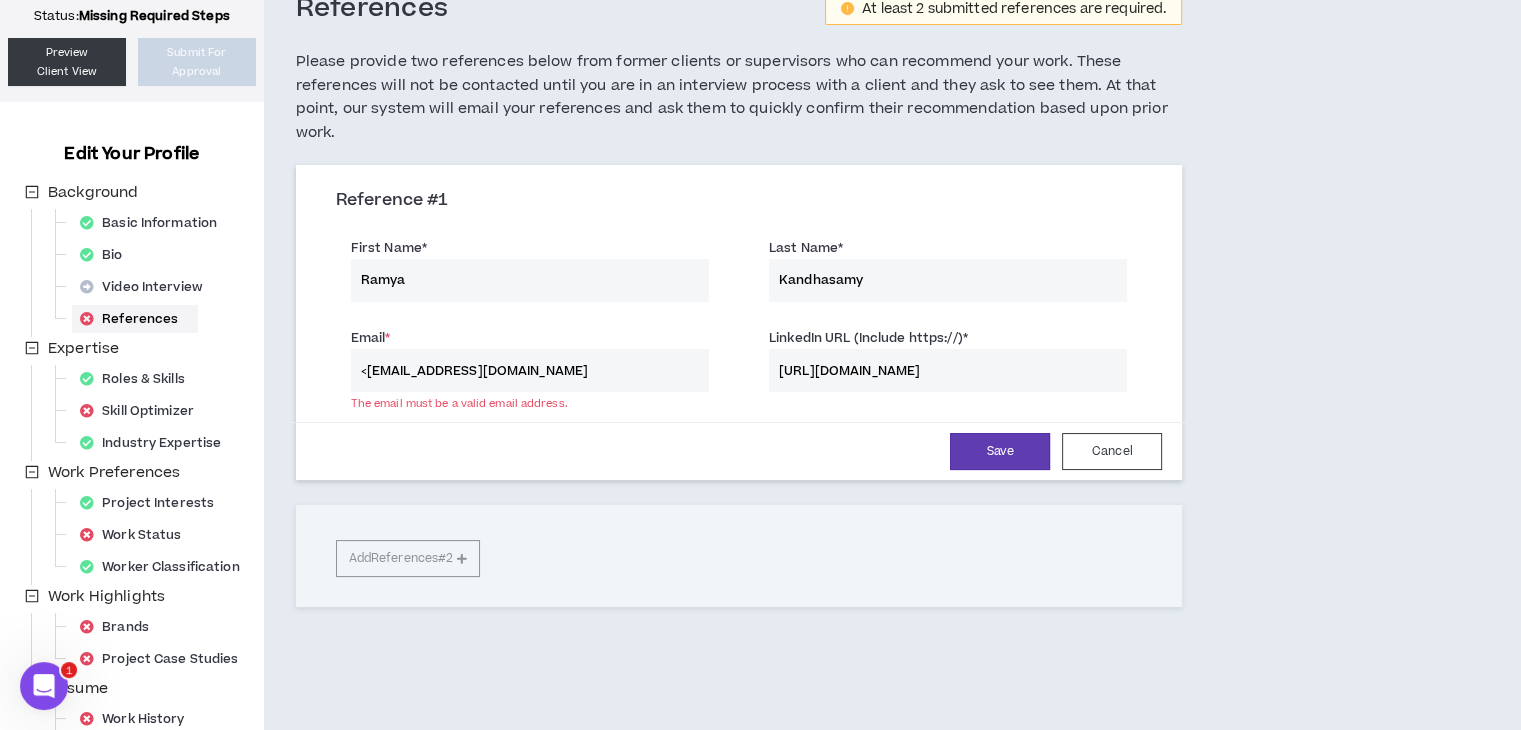 click on "<[EMAIL_ADDRESS][DOMAIN_NAME]" at bounding box center (530, 370) 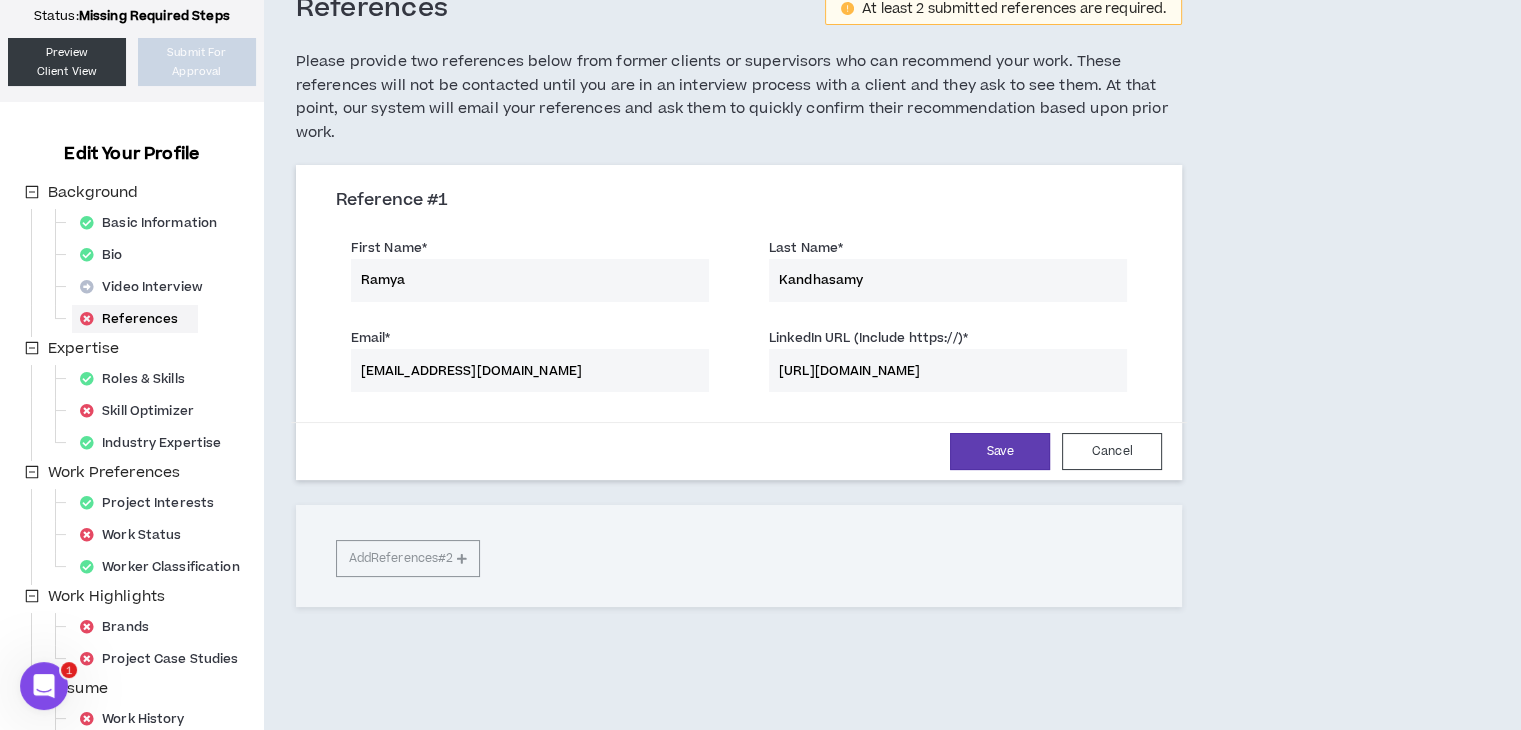 type on "[EMAIL_ADDRESS][DOMAIN_NAME]" 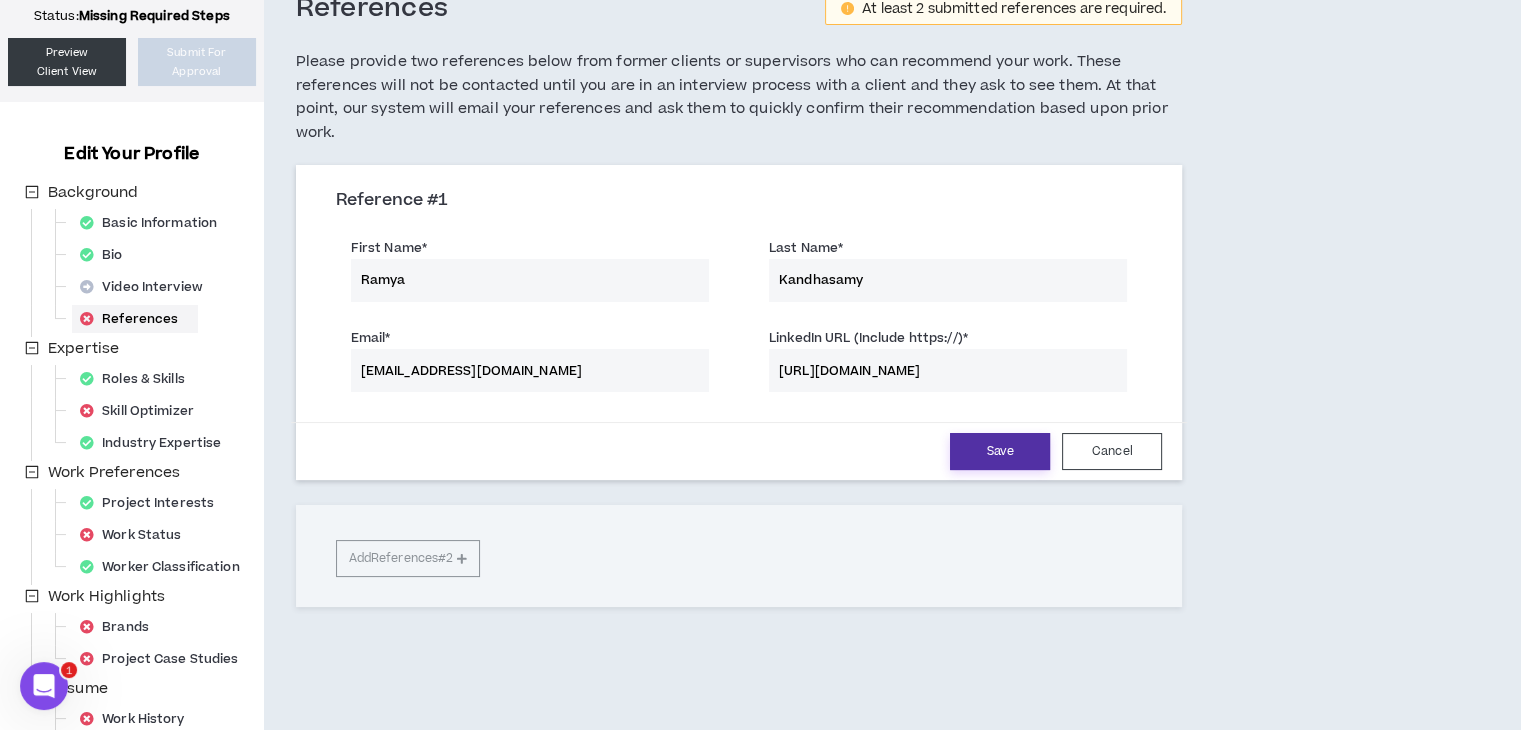 click on "Save" at bounding box center [1000, 451] 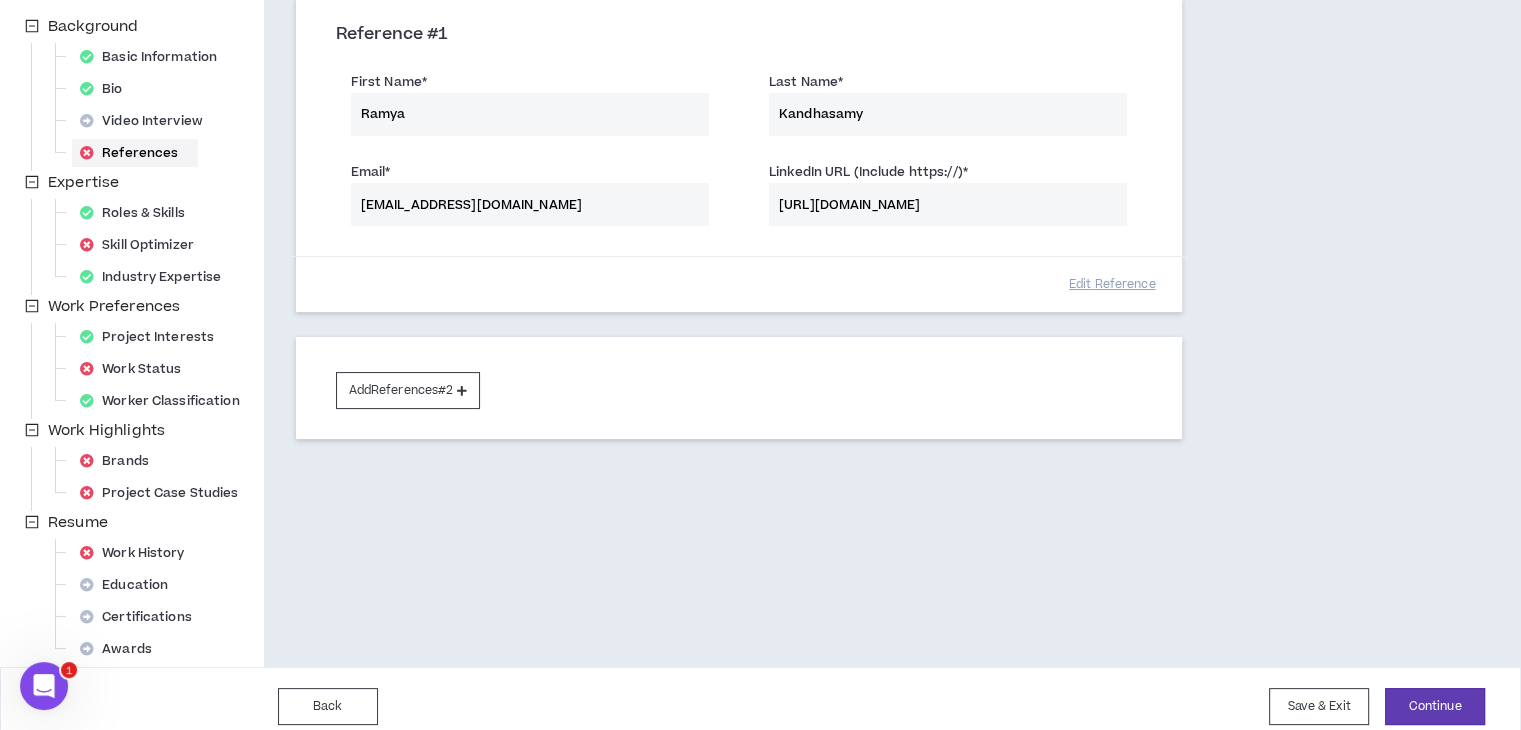 scroll, scrollTop: 293, scrollLeft: 0, axis: vertical 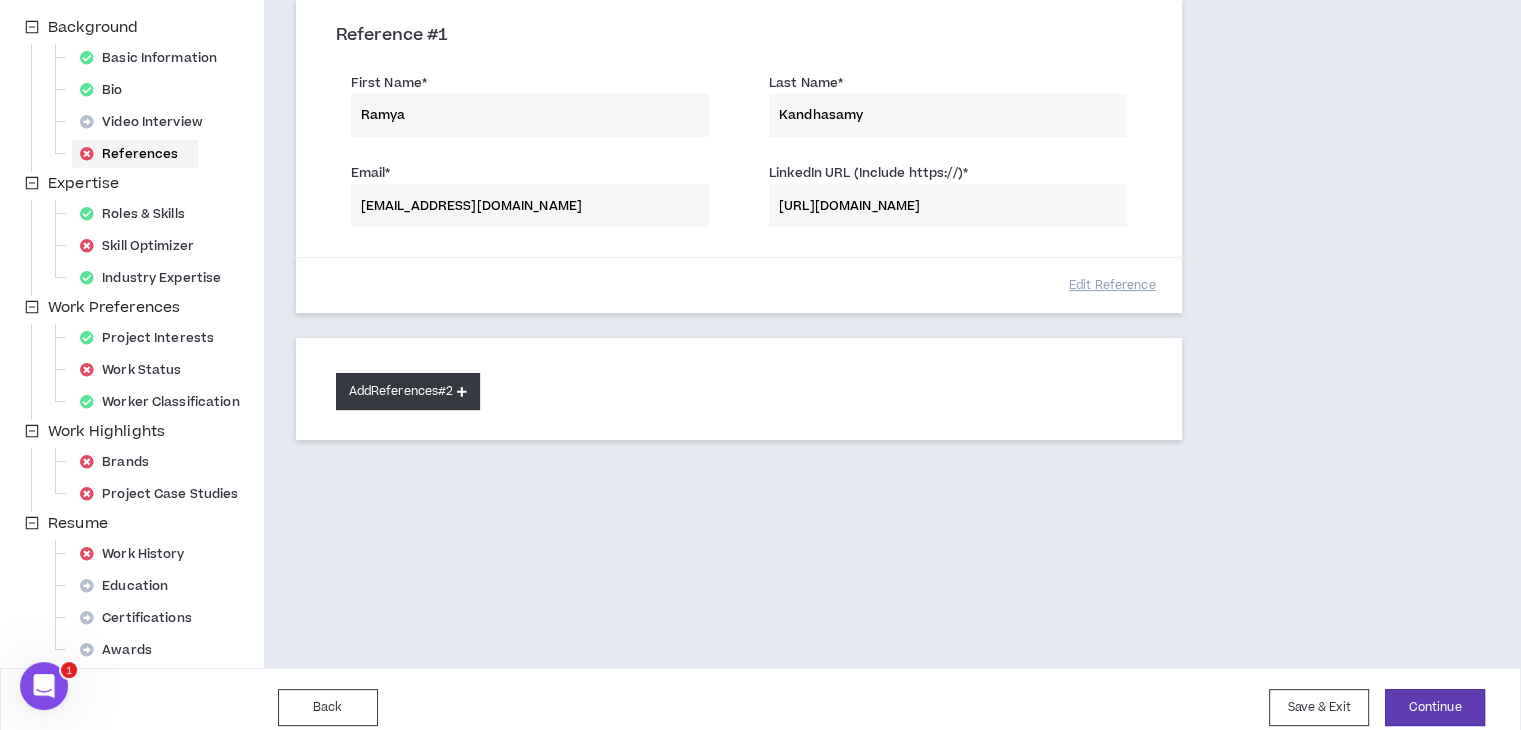 click on "Add  References  #2" at bounding box center (408, 391) 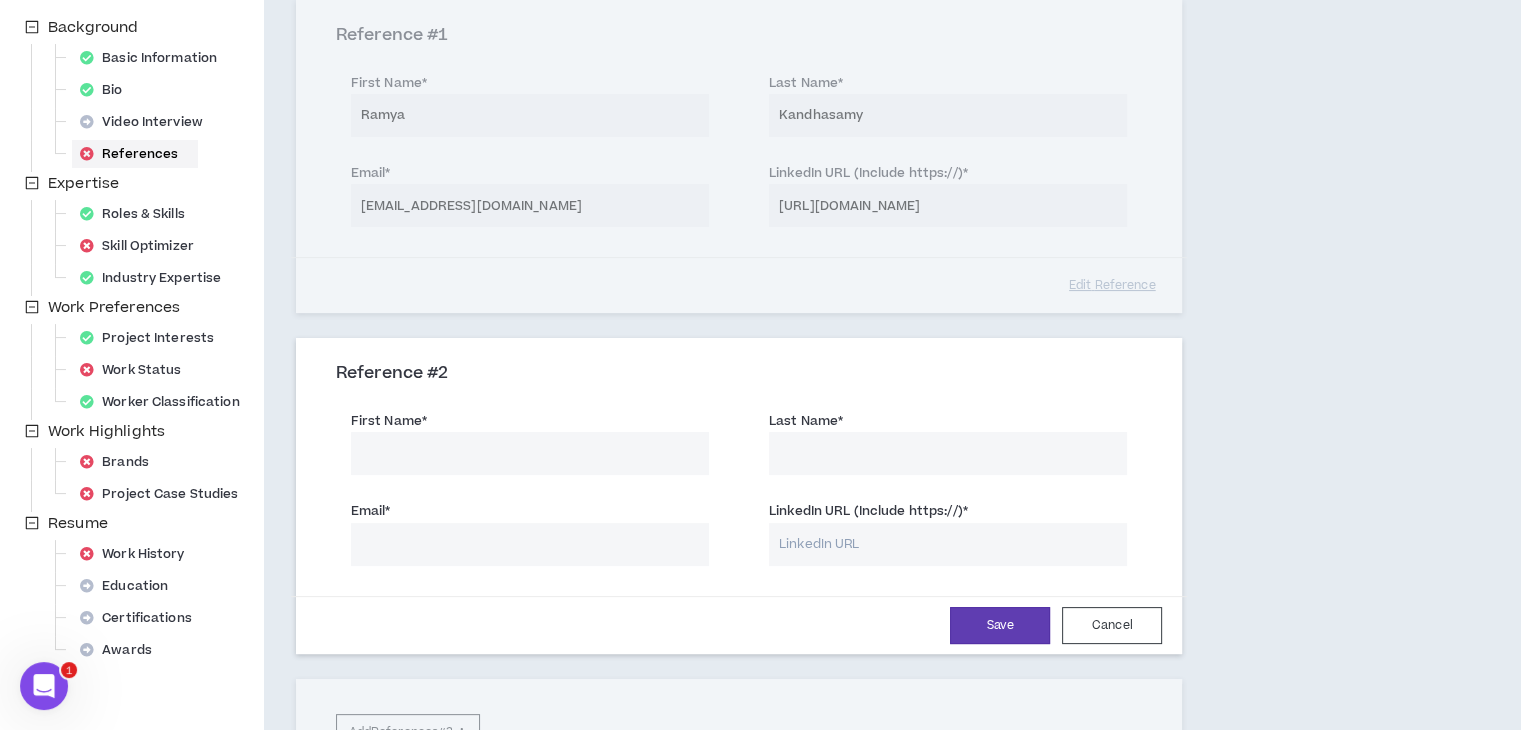 click on "First Name  *" at bounding box center [530, 453] 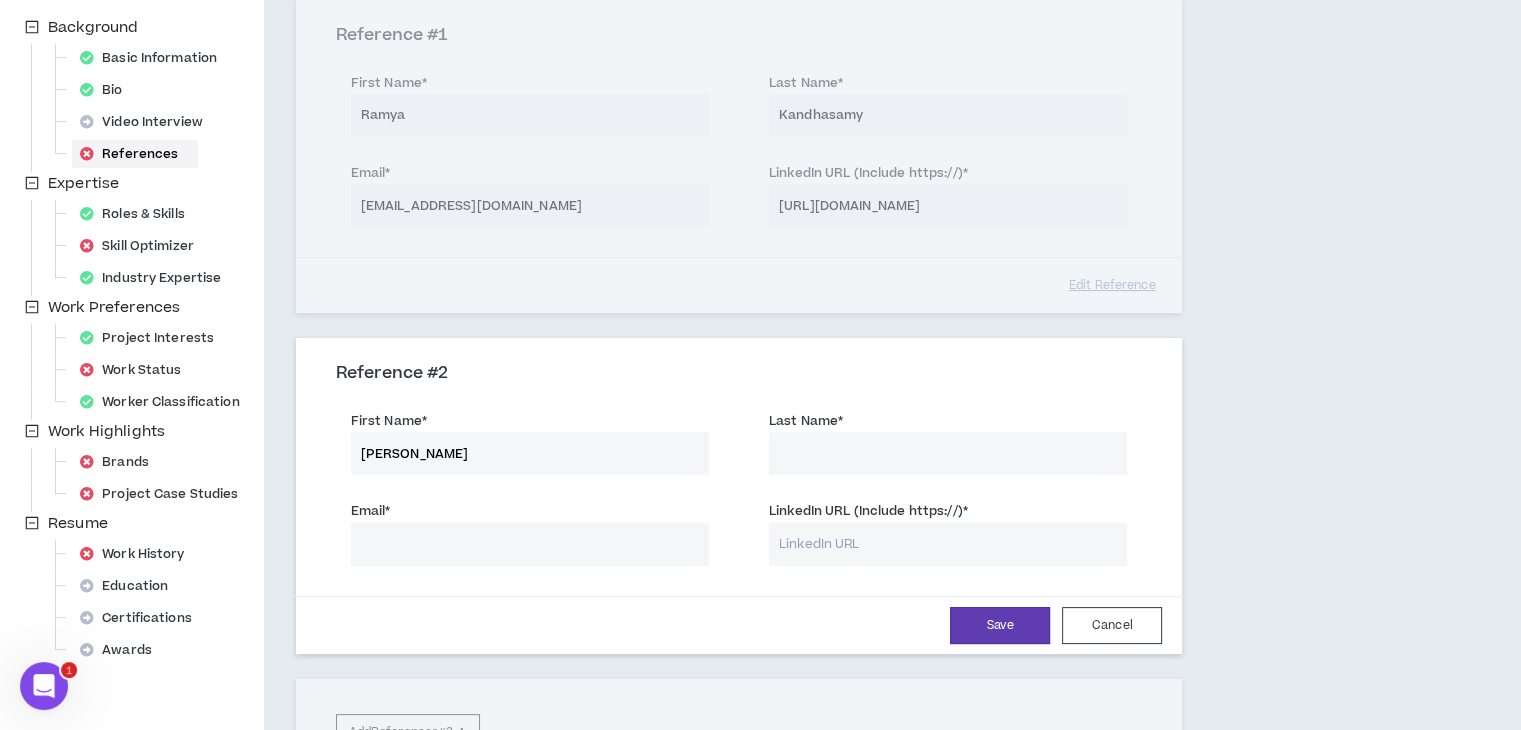 type on "[PERSON_NAME]" 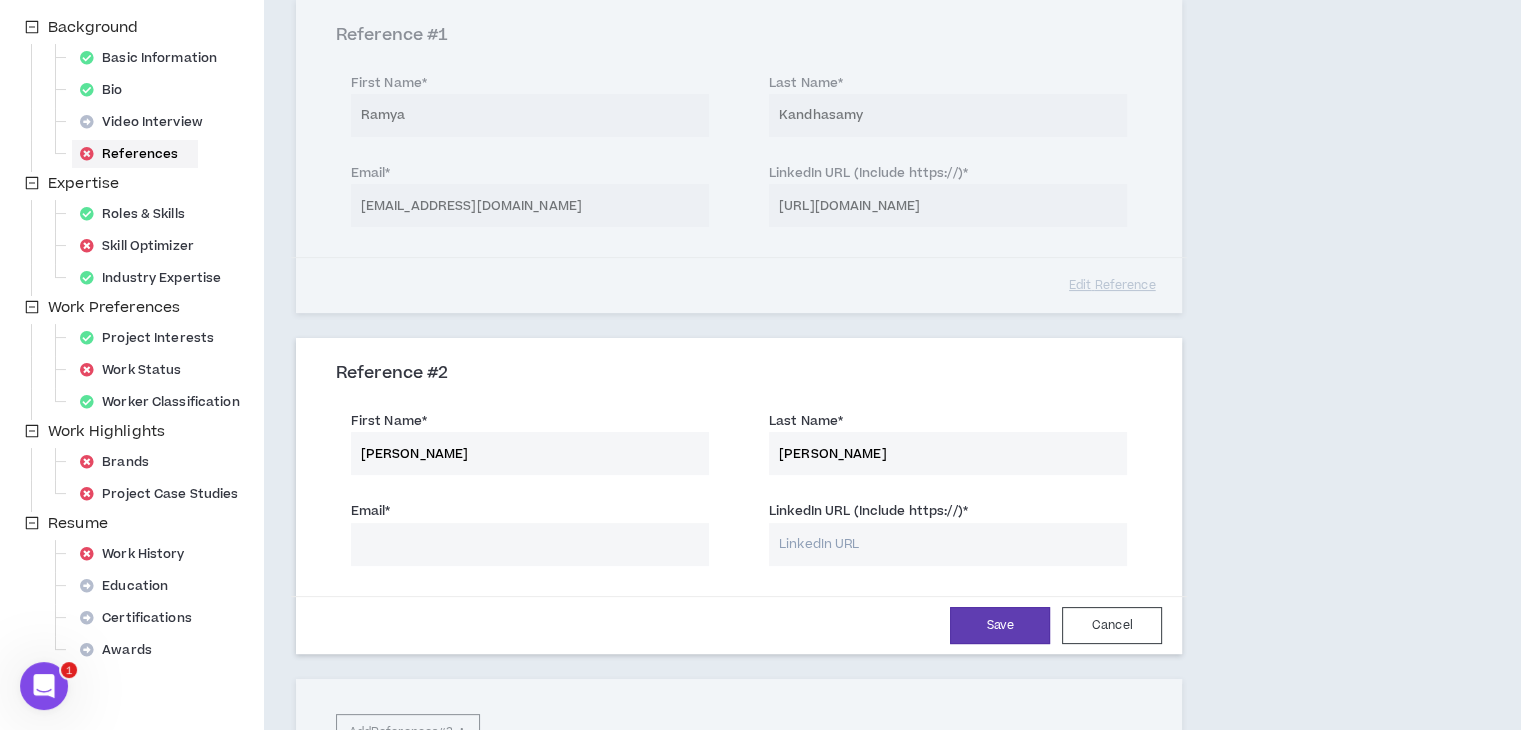 type on "[PERSON_NAME]" 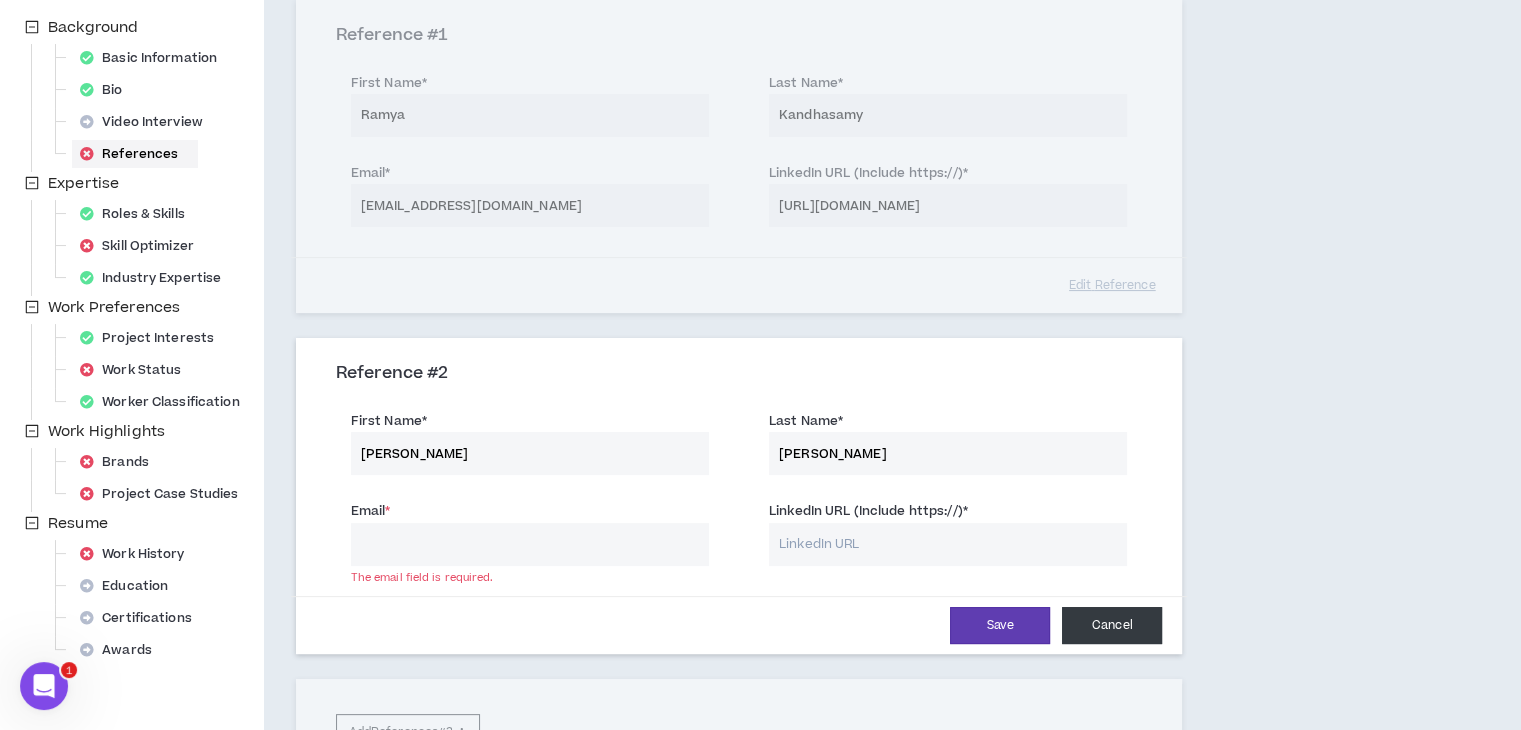 click on "Cancel" at bounding box center [1112, 625] 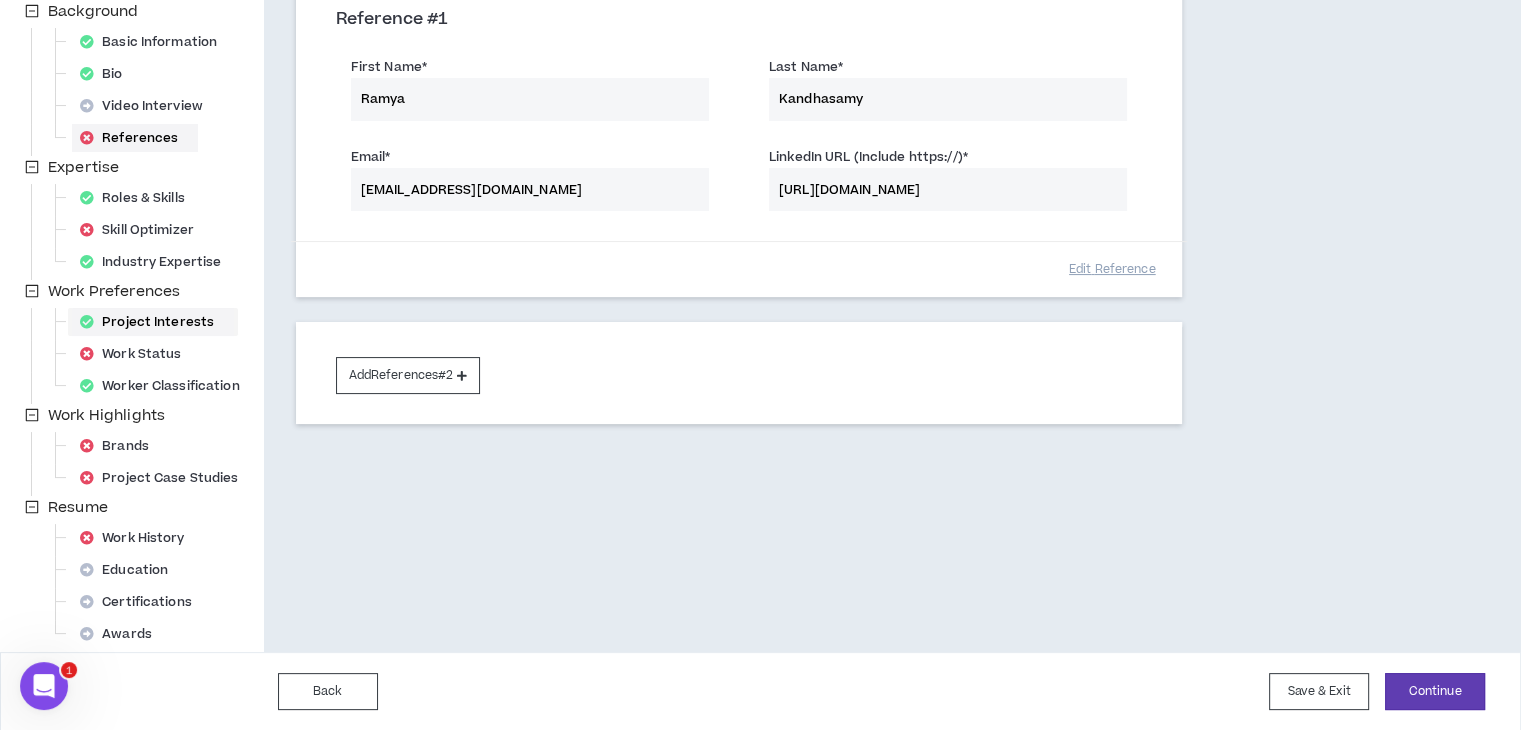 scroll, scrollTop: 0, scrollLeft: 0, axis: both 